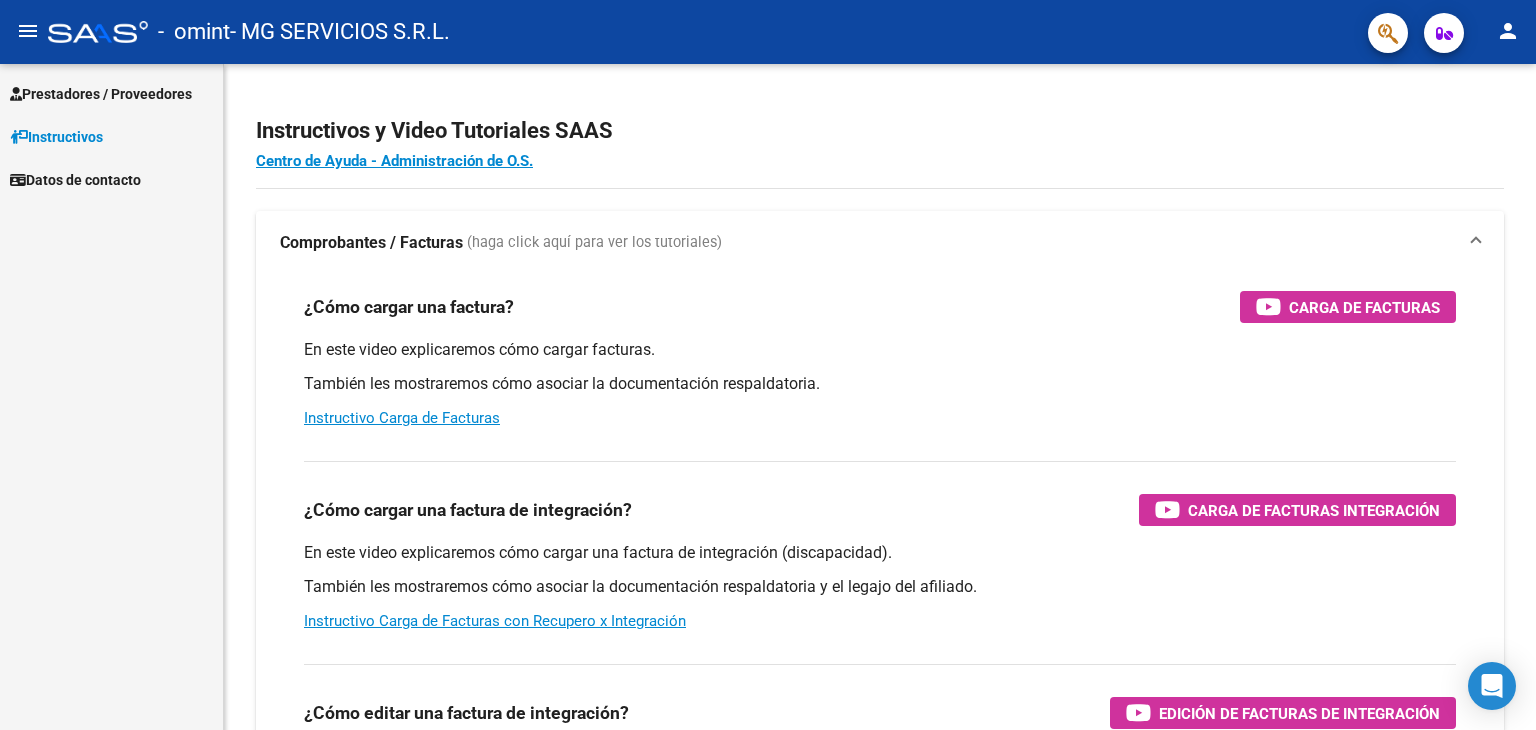 scroll, scrollTop: 0, scrollLeft: 0, axis: both 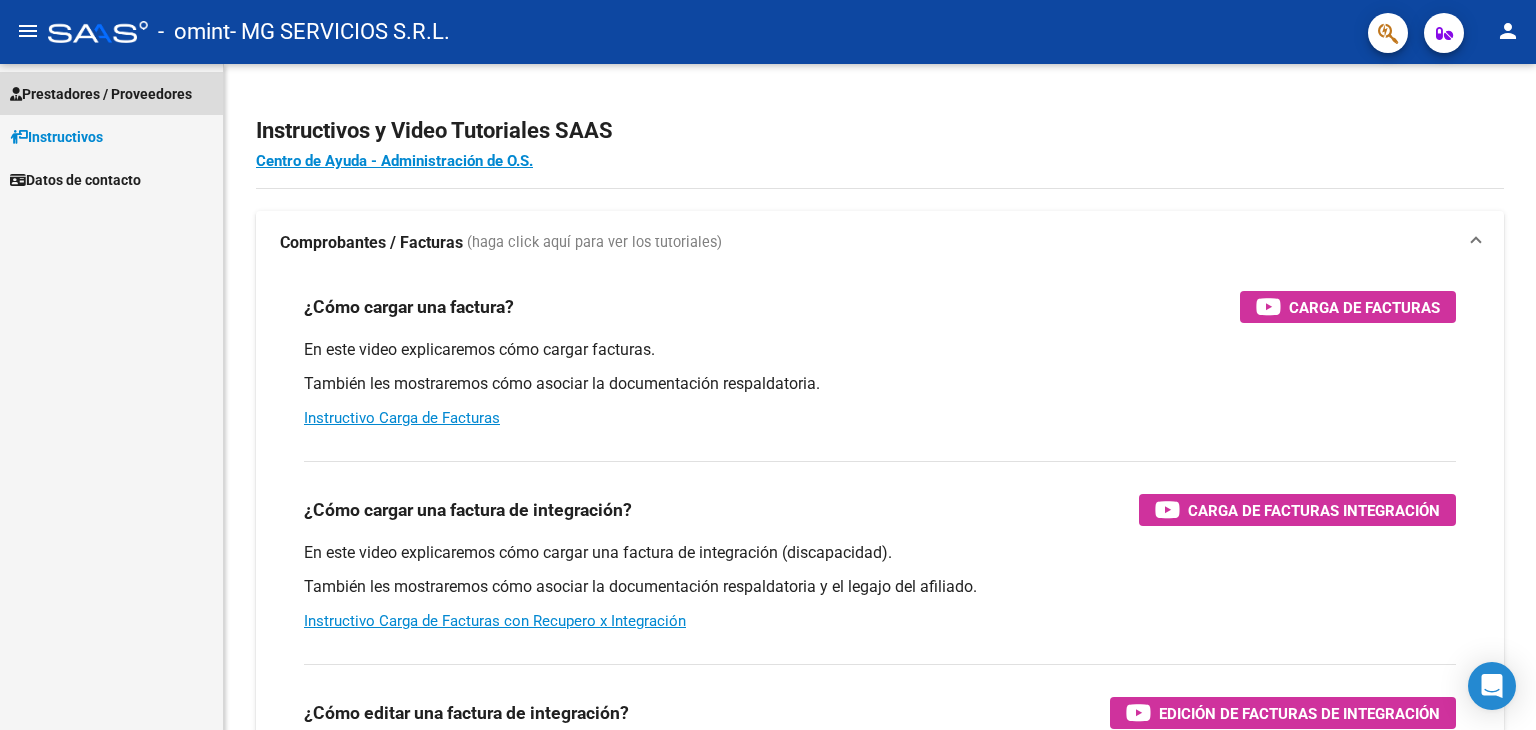 click on "Prestadores / Proveedores" at bounding box center (101, 94) 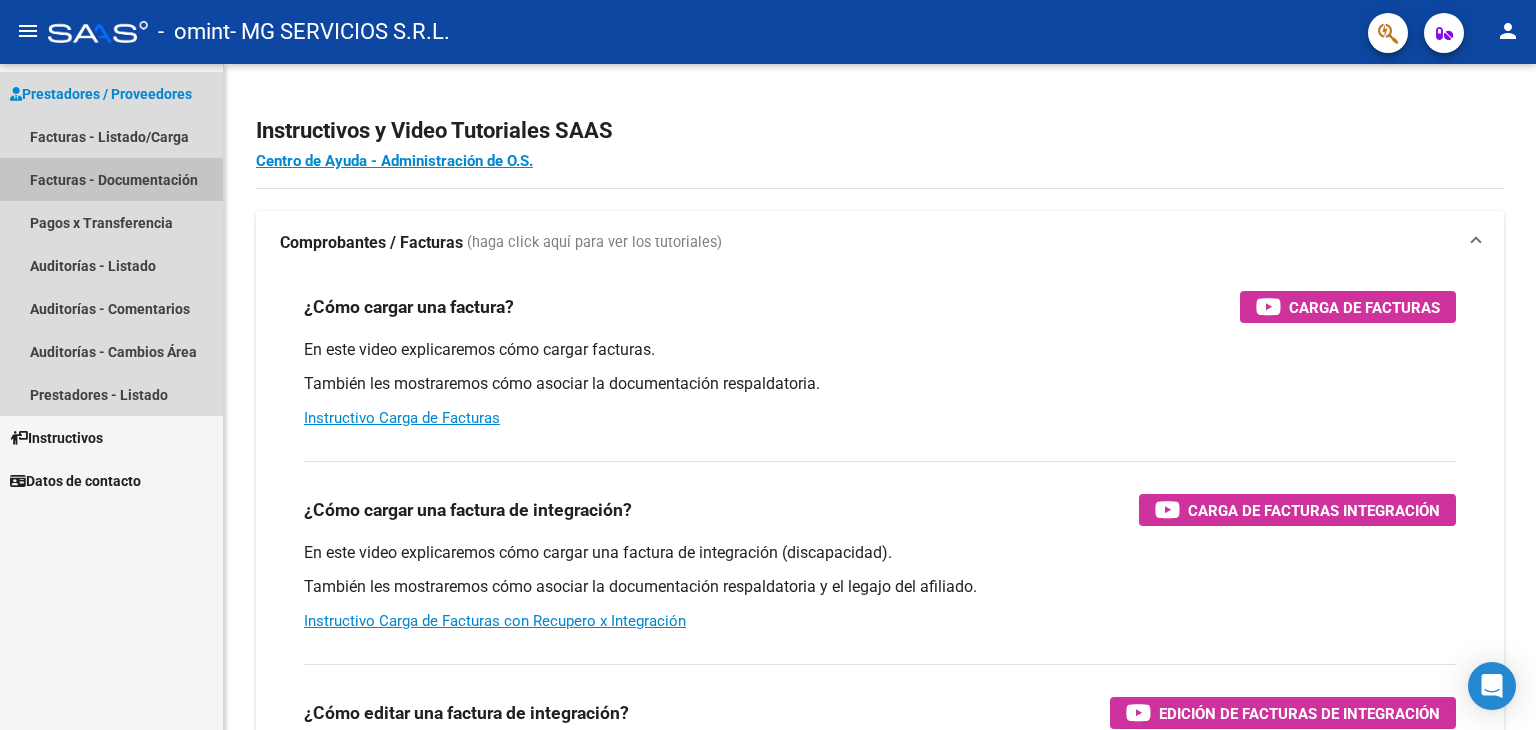 click on "Facturas - Documentación" at bounding box center (111, 179) 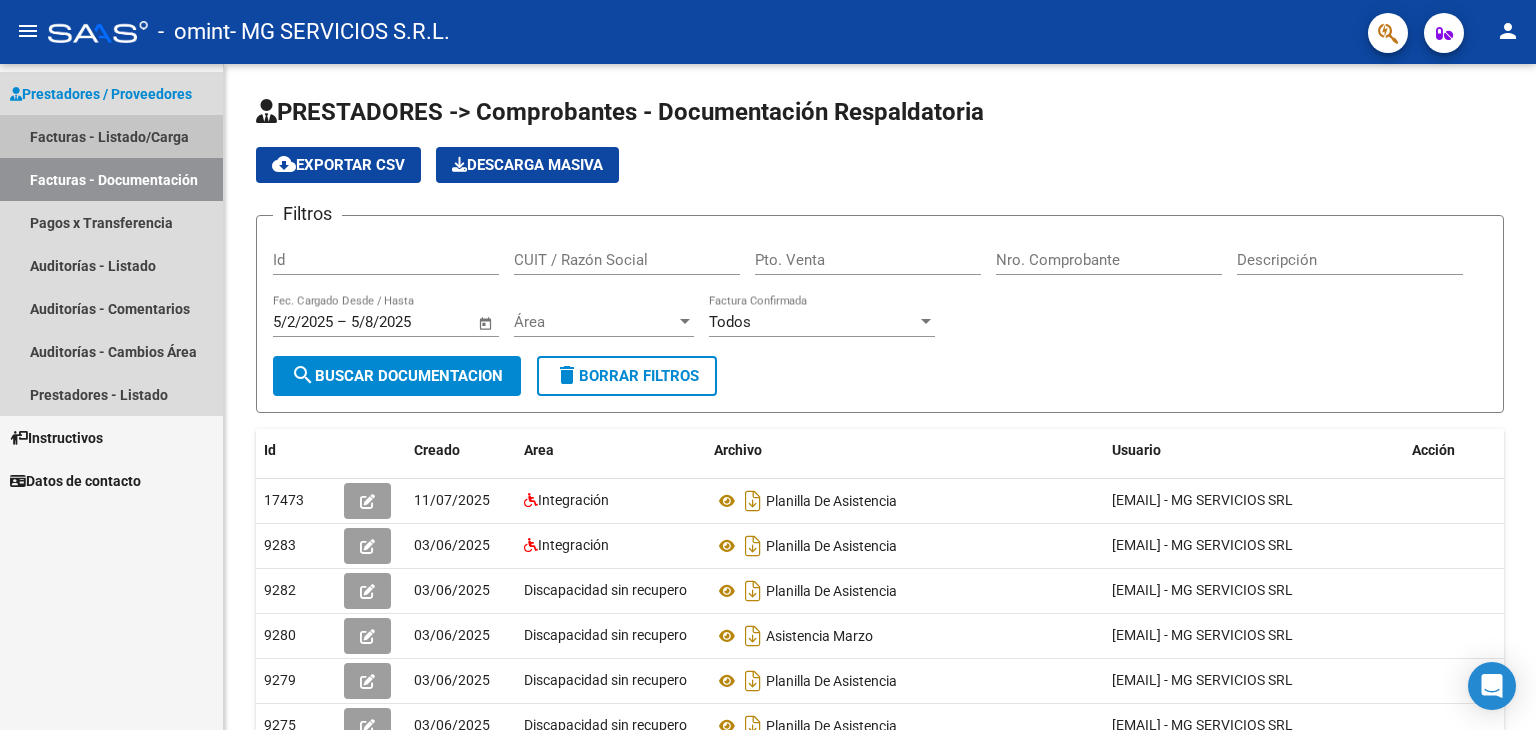 click on "Facturas - Listado/Carga" at bounding box center [111, 136] 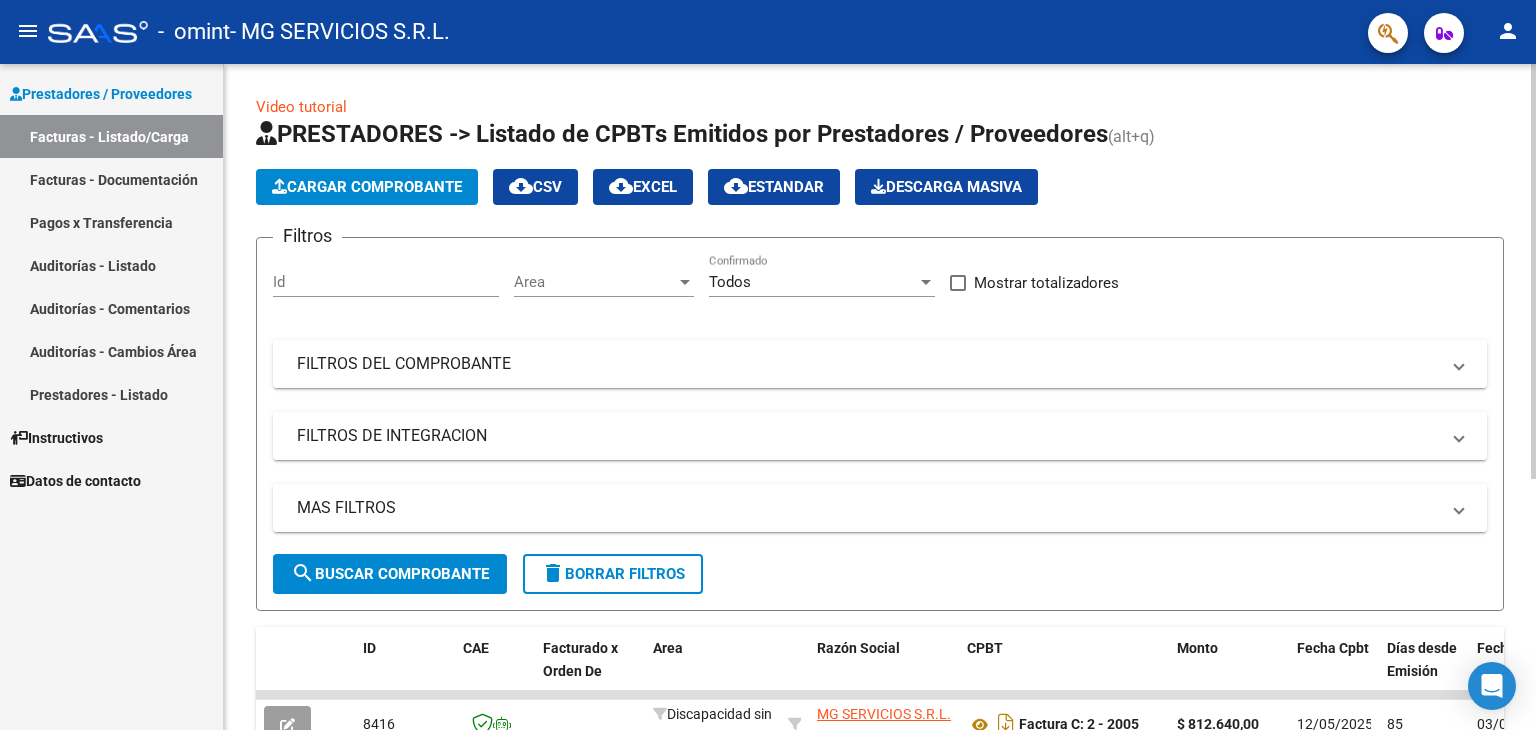 scroll, scrollTop: 404, scrollLeft: 0, axis: vertical 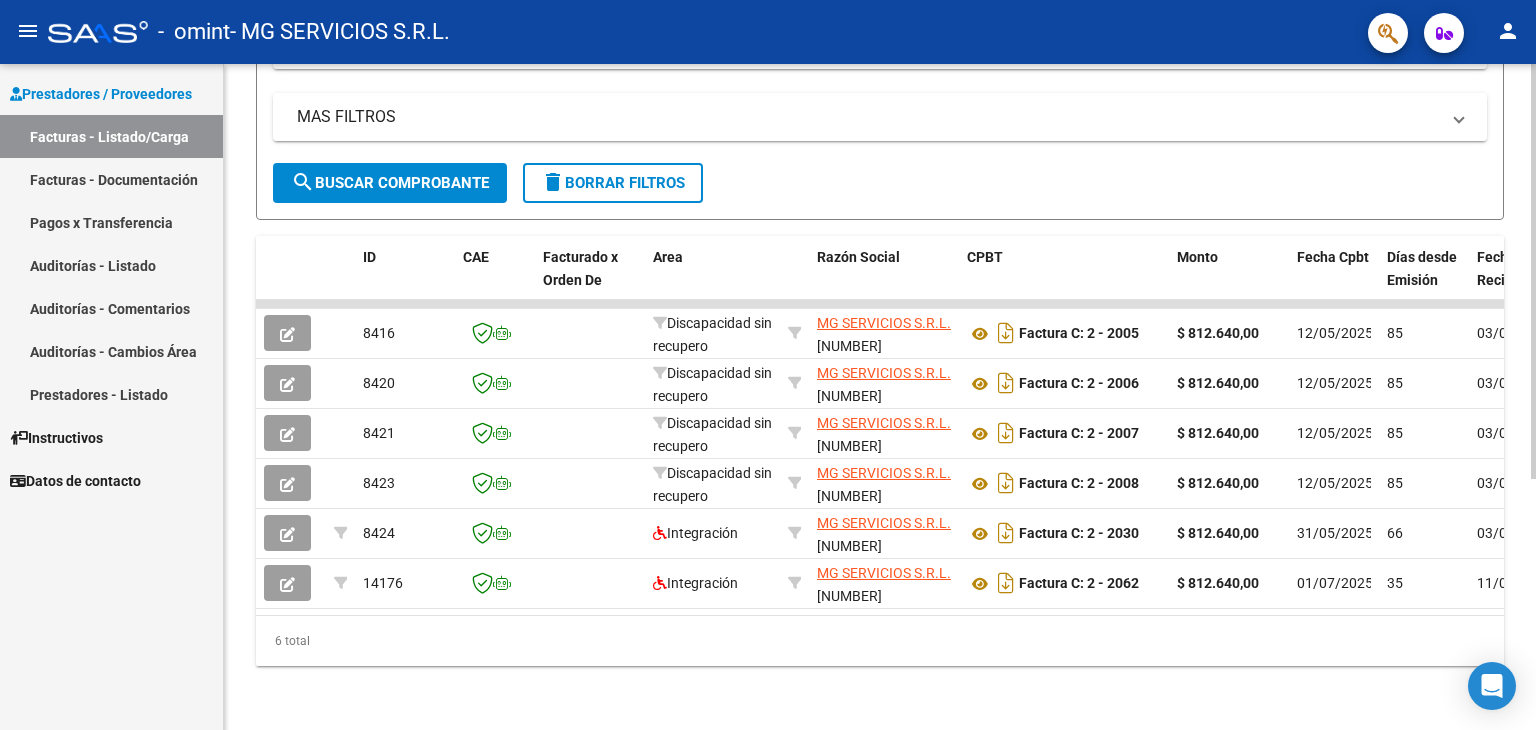 click 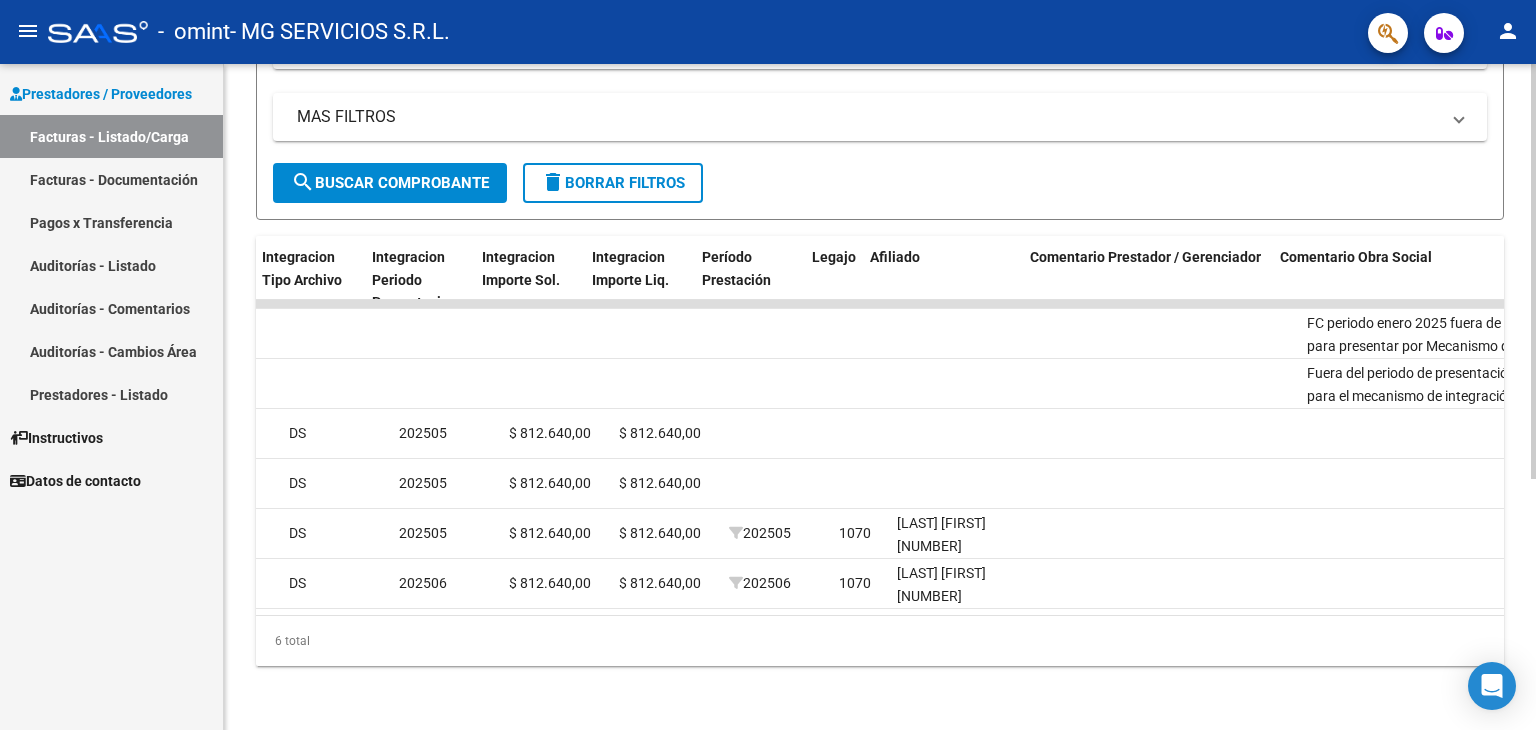 scroll, scrollTop: 0, scrollLeft: 2173, axis: horizontal 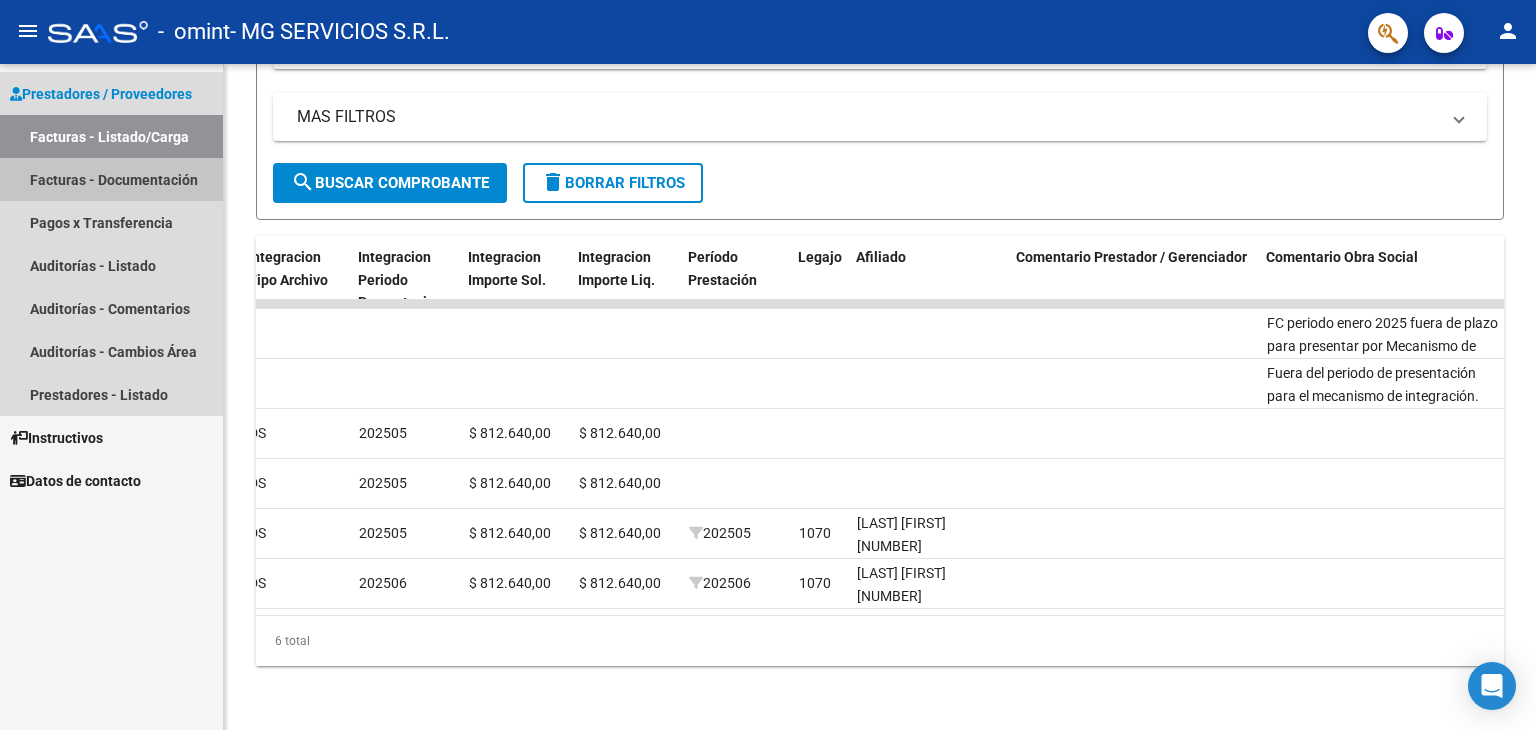 click on "Facturas - Documentación" at bounding box center (111, 179) 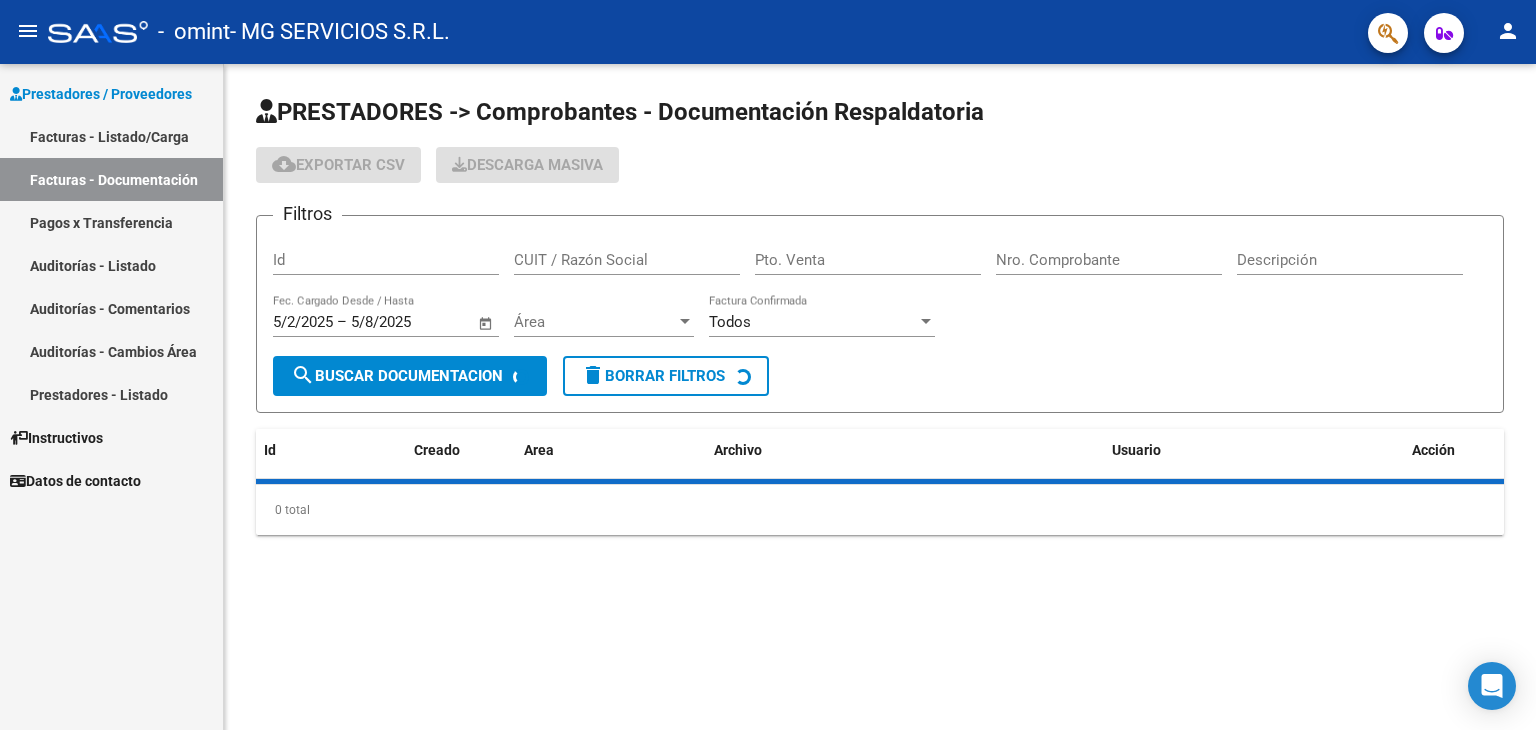 scroll, scrollTop: 0, scrollLeft: 0, axis: both 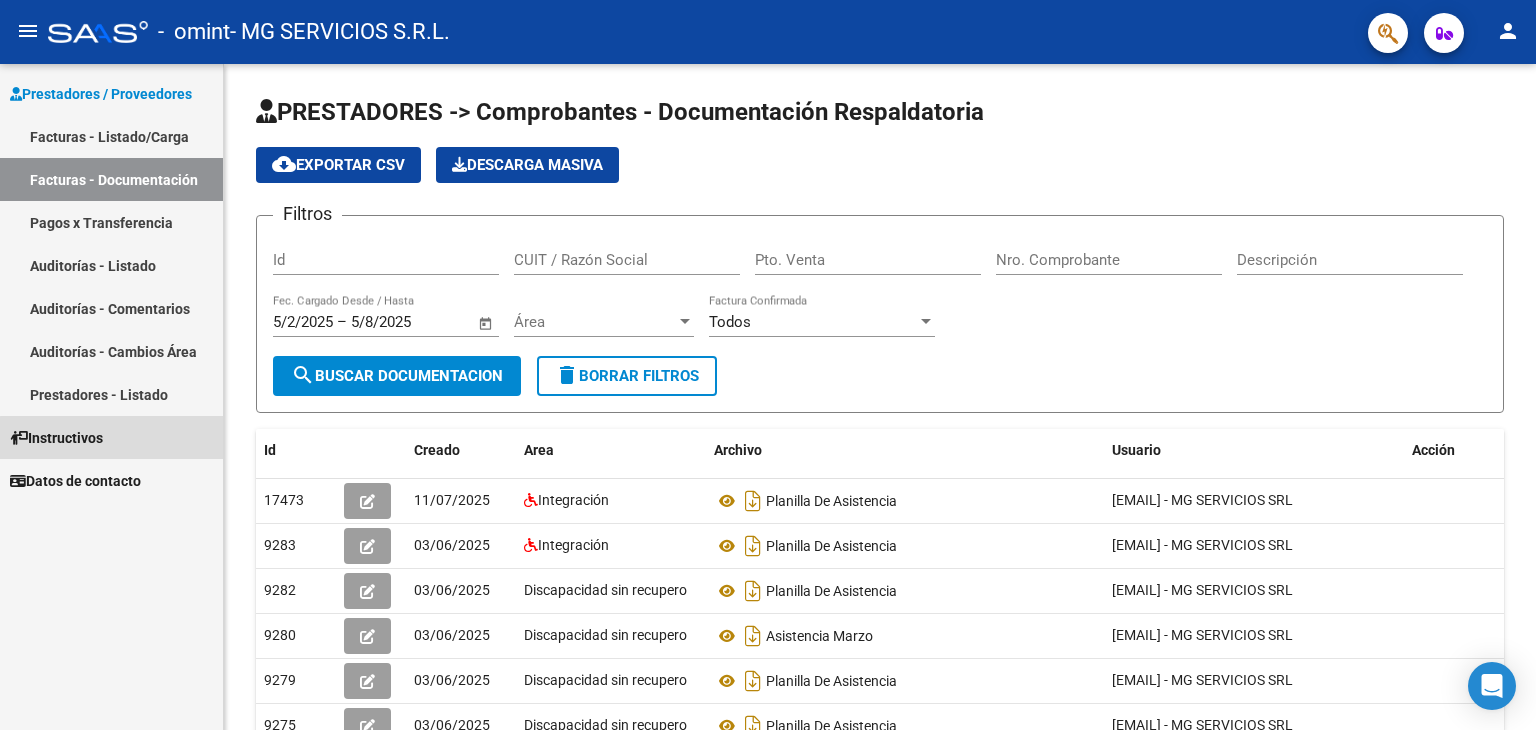 click on "Instructivos" at bounding box center [111, 437] 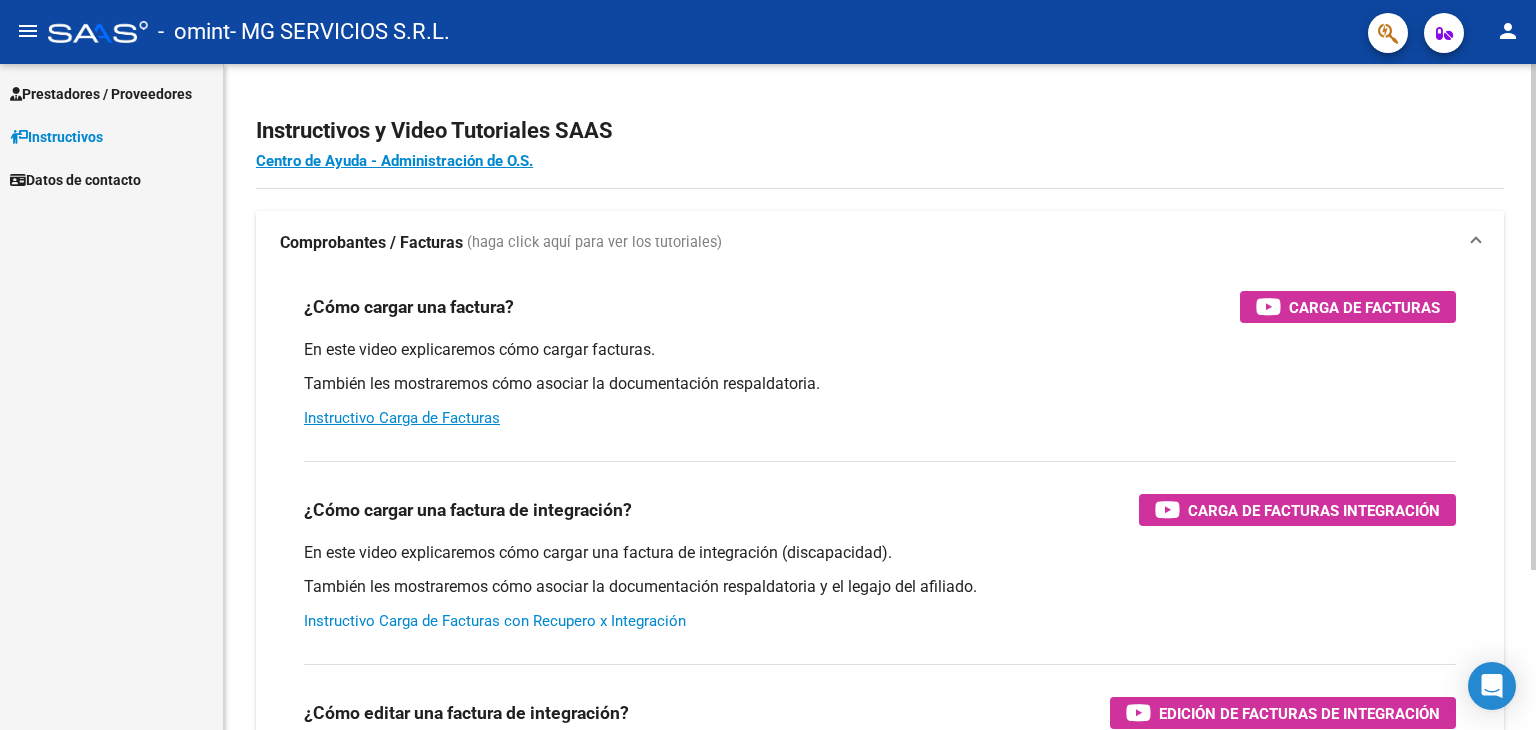 click on "Instructivo Carga de Facturas con Recupero x Integración" at bounding box center [495, 621] 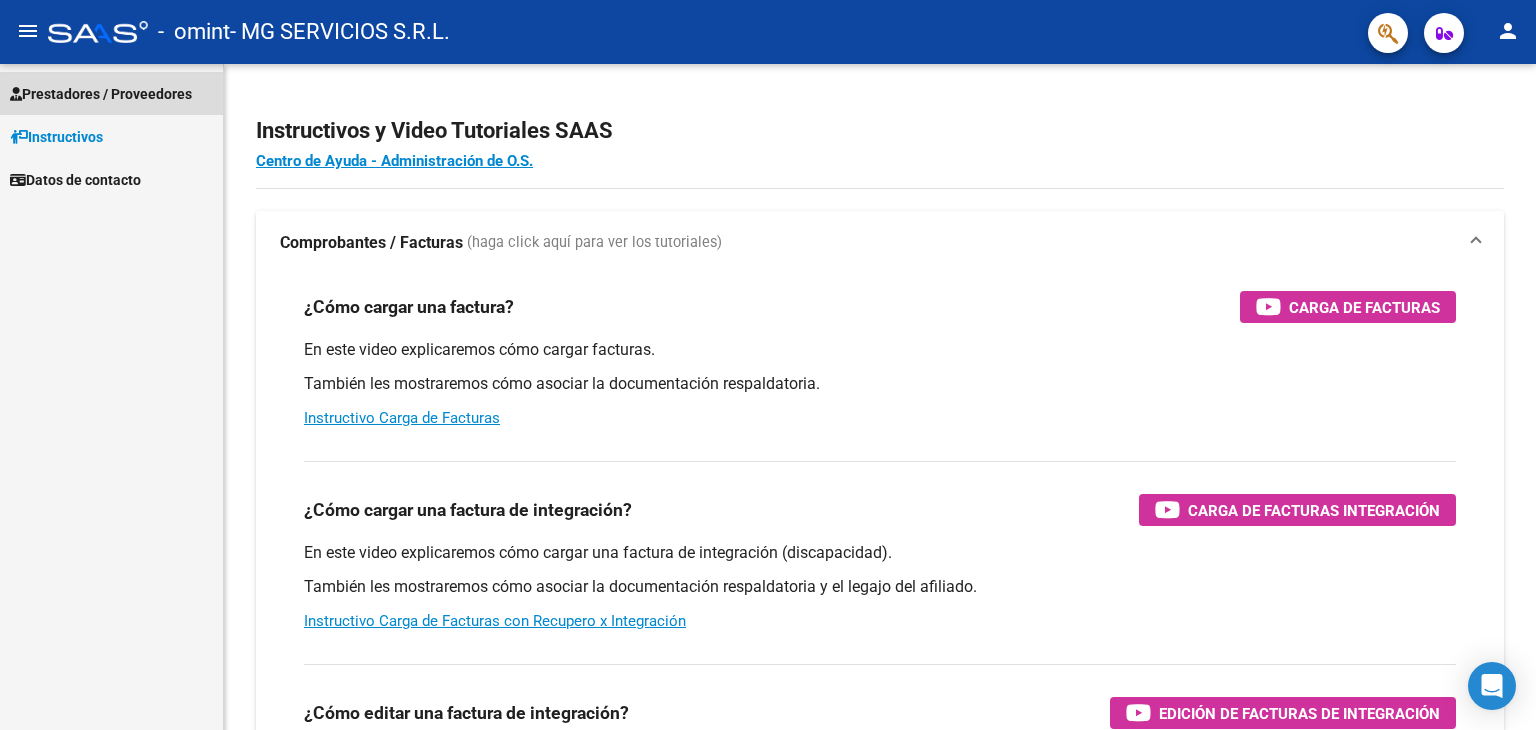 click on "Prestadores / Proveedores" at bounding box center [101, 94] 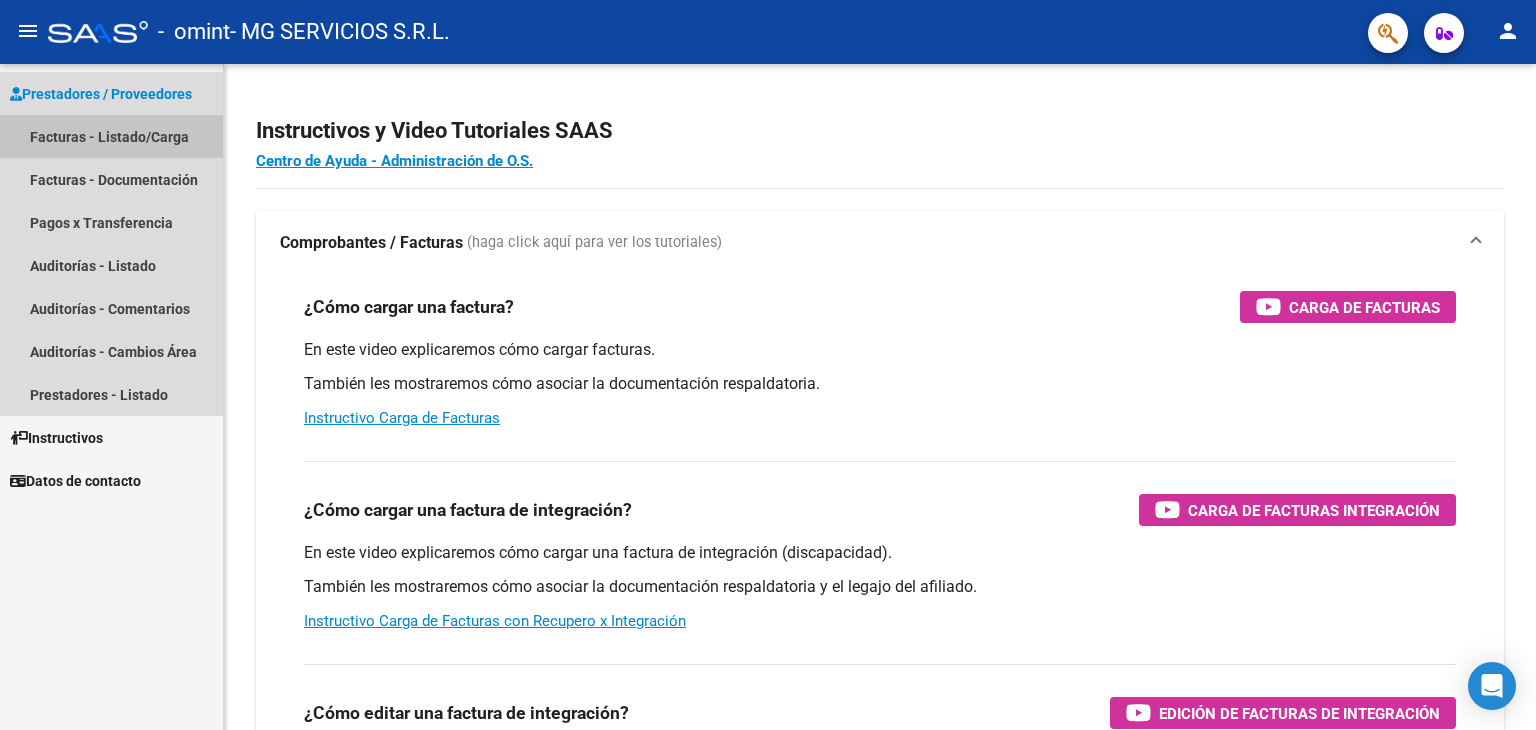 click on "Facturas - Listado/Carga" at bounding box center [111, 136] 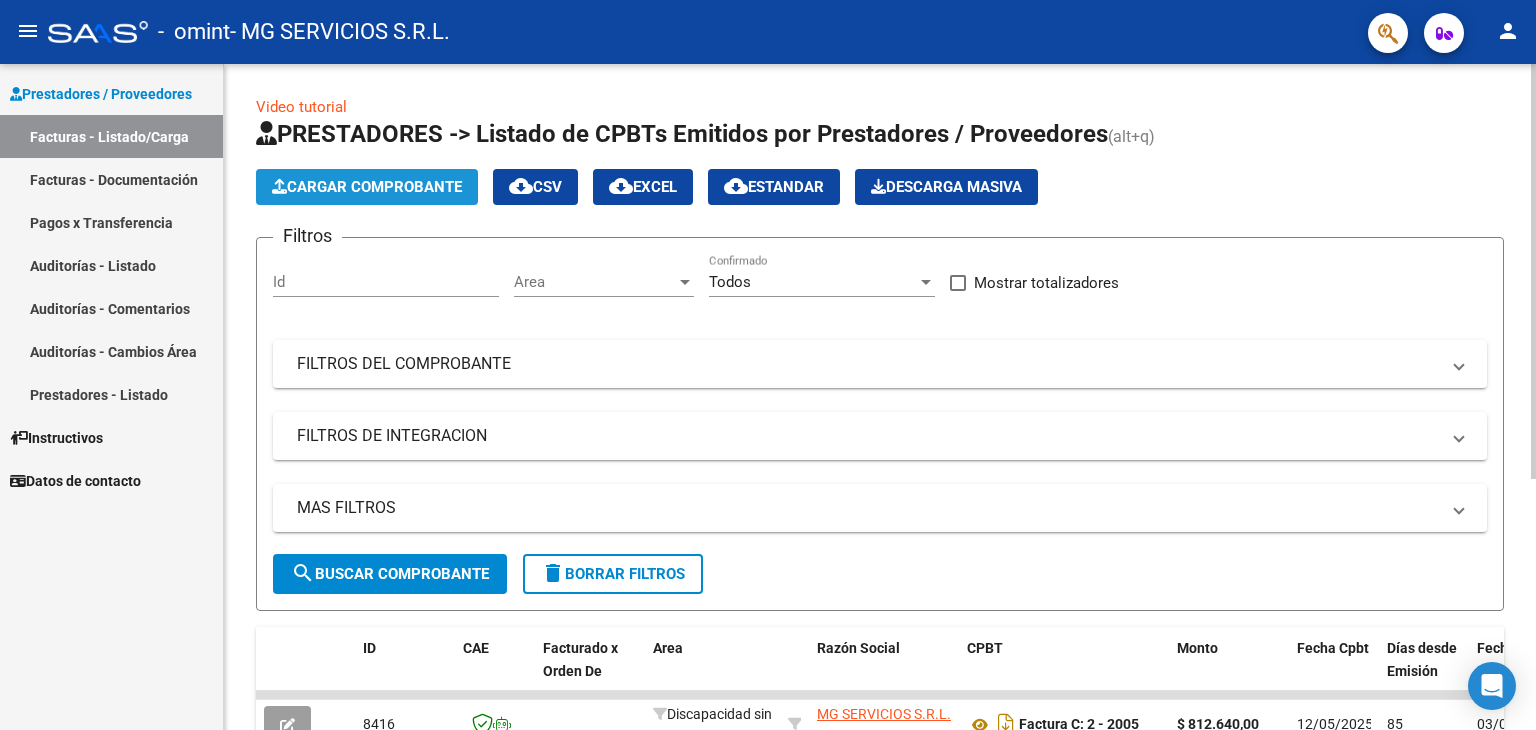 click on "Cargar Comprobante" 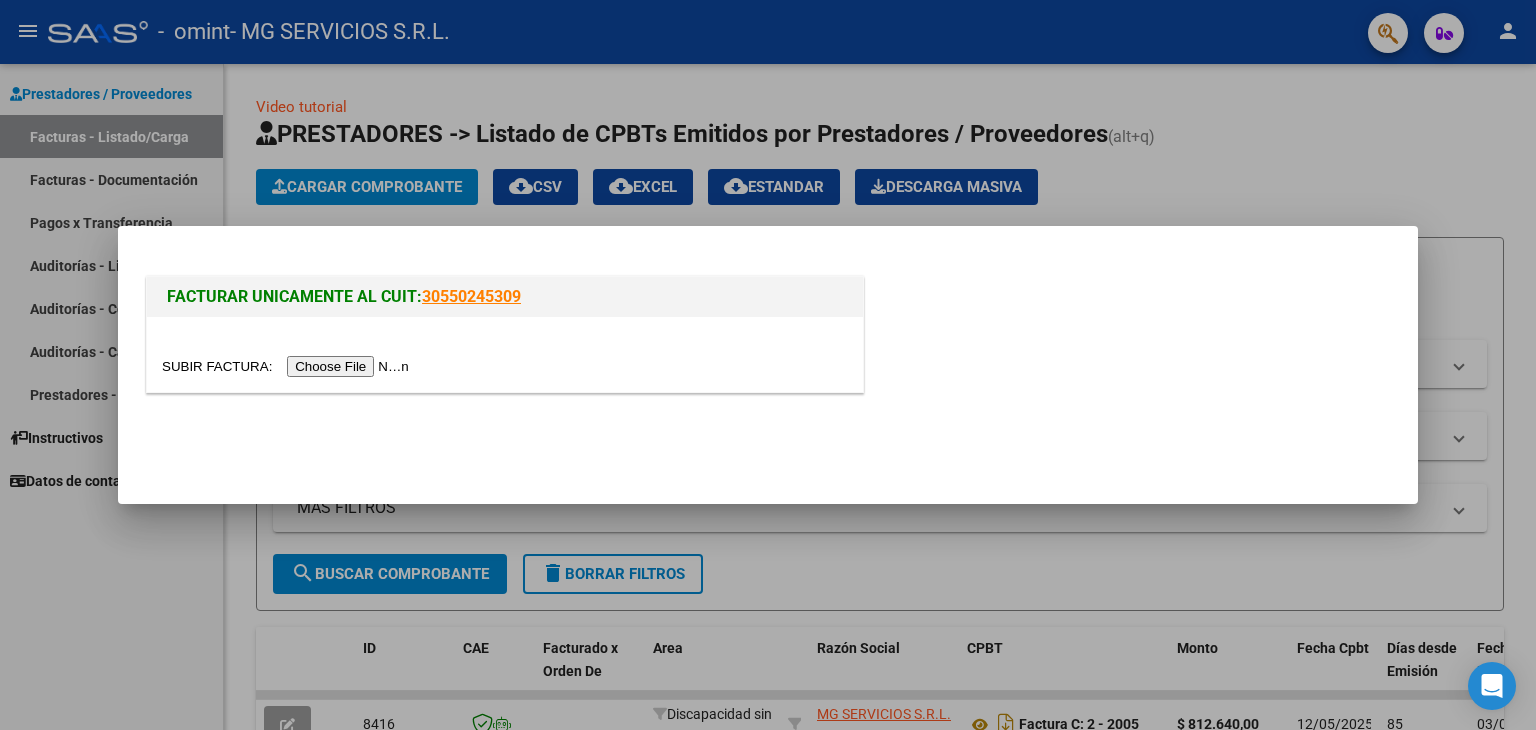 click at bounding box center [288, 366] 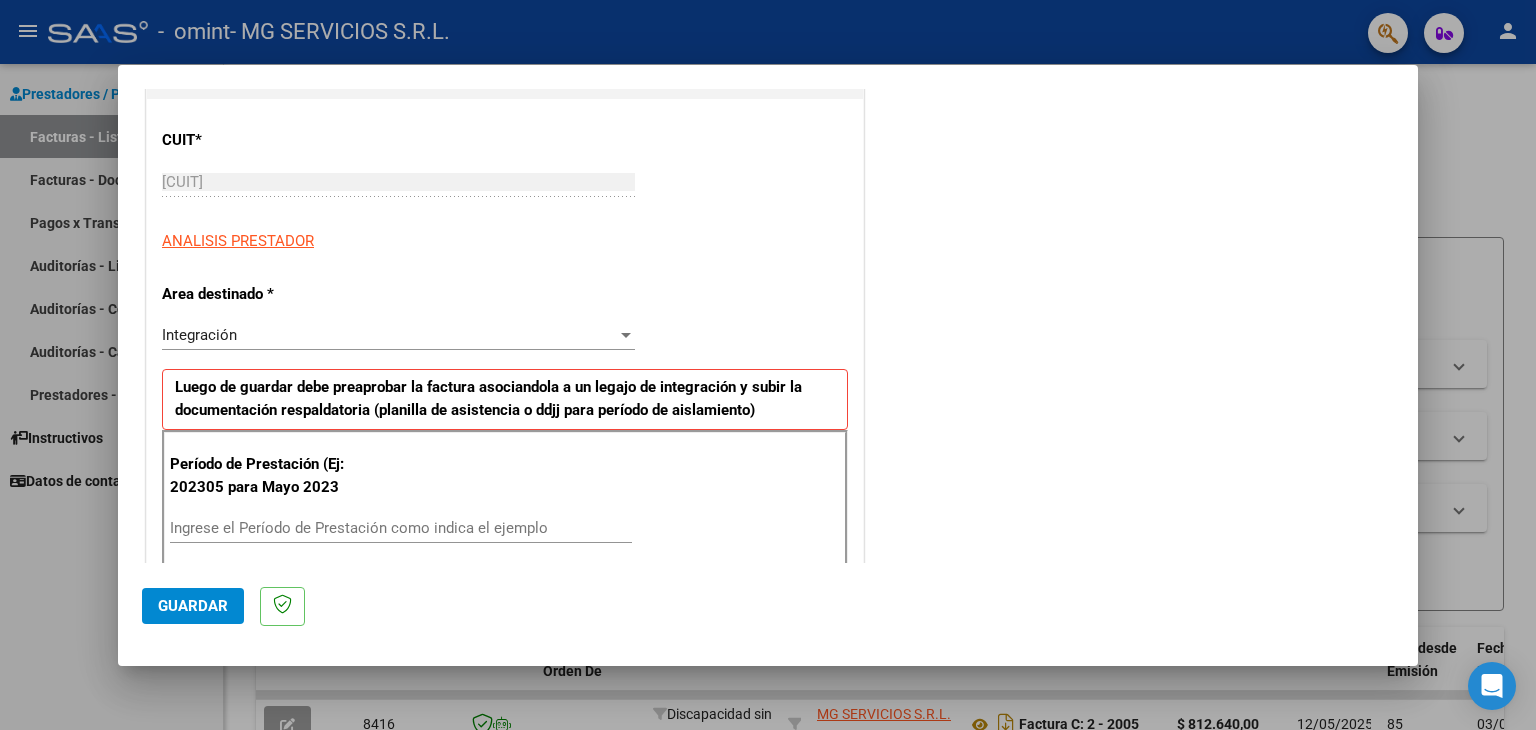 scroll, scrollTop: 280, scrollLeft: 0, axis: vertical 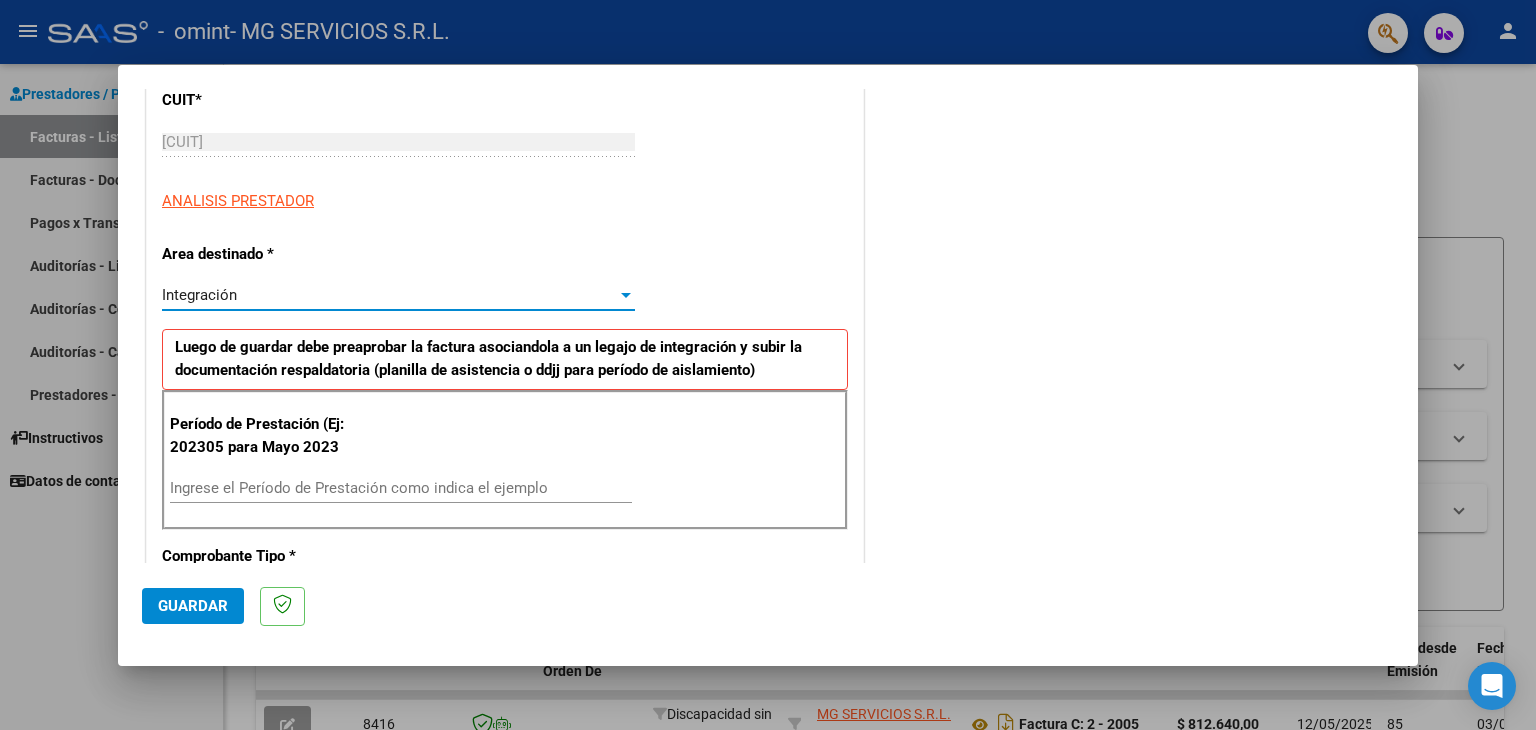 click at bounding box center (626, 295) 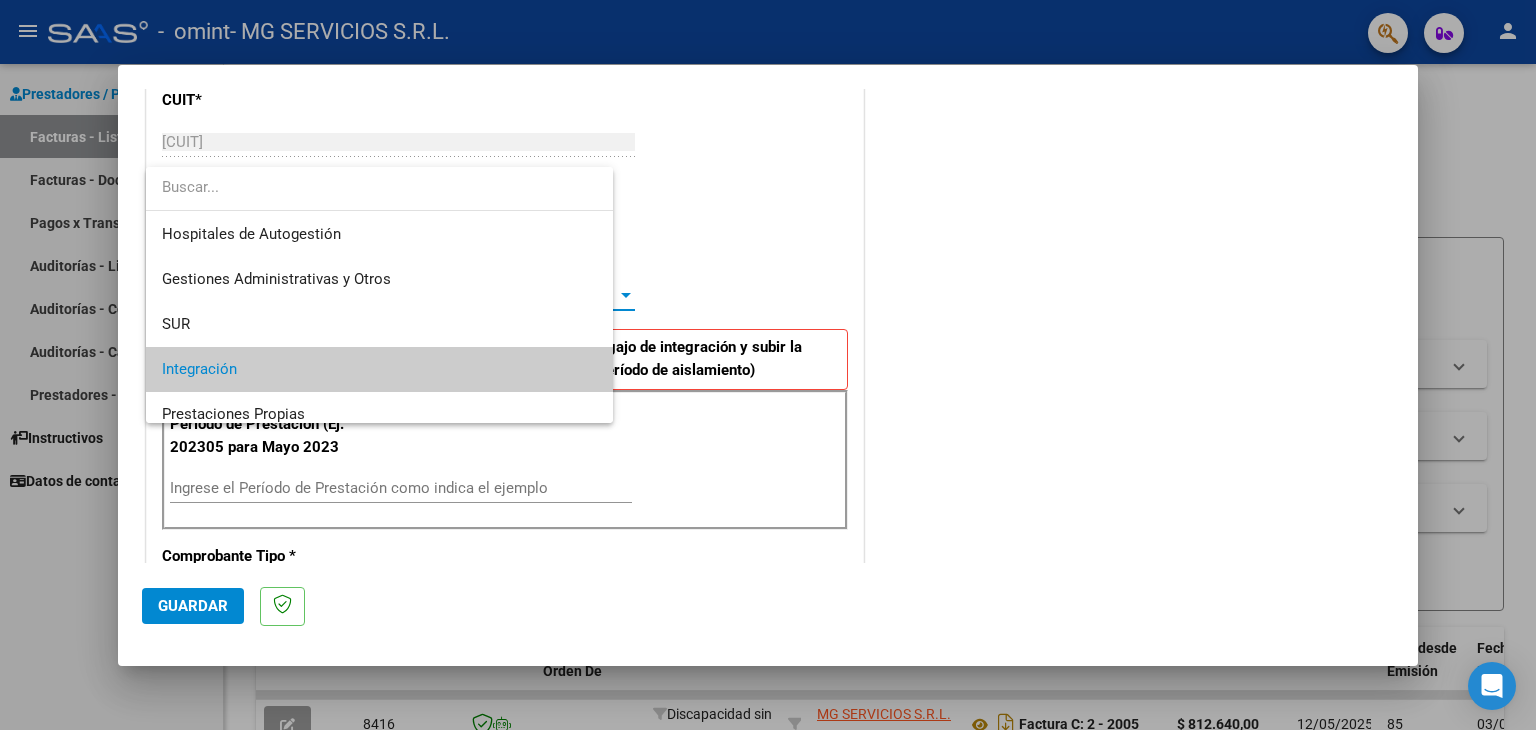 scroll, scrollTop: 74, scrollLeft: 0, axis: vertical 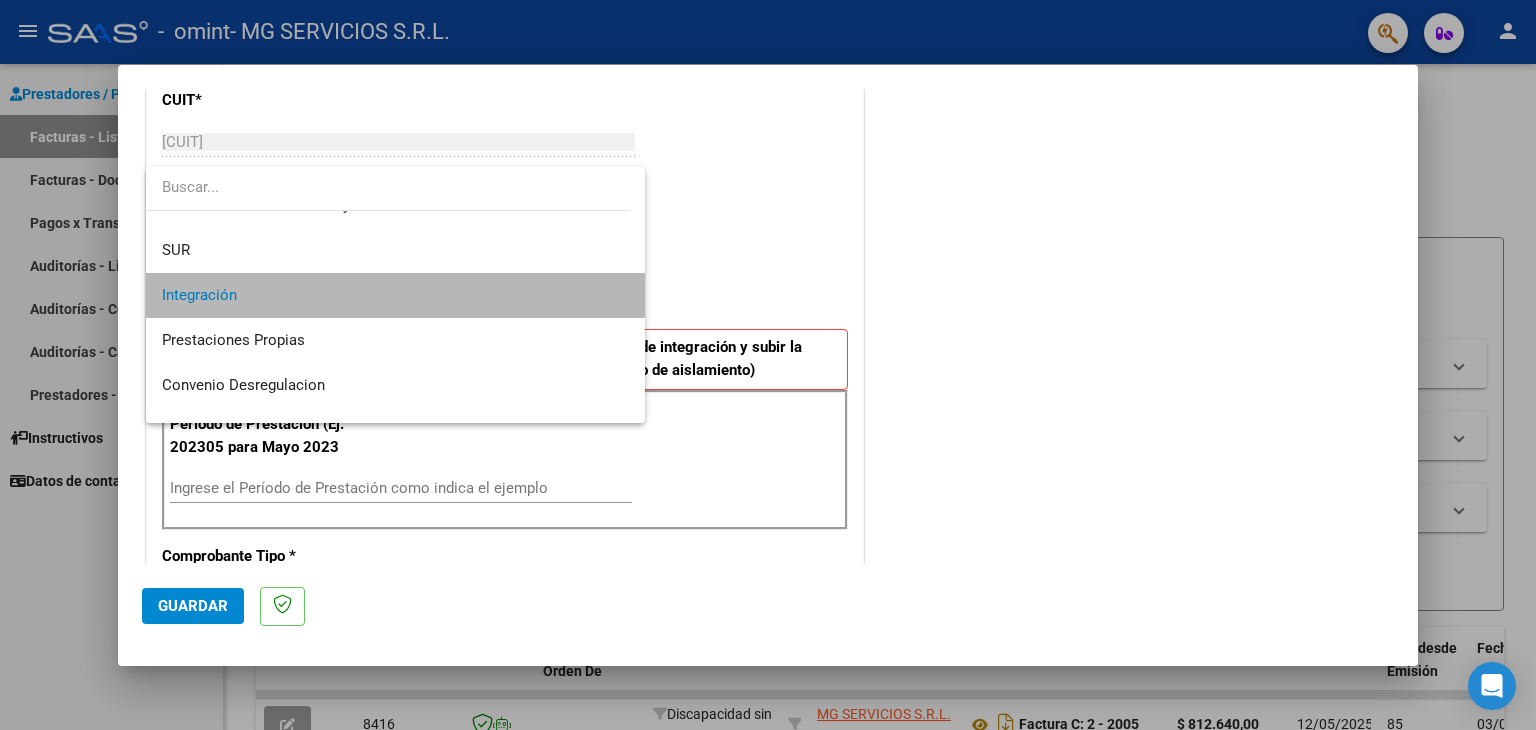 click on "Integración" at bounding box center (396, 295) 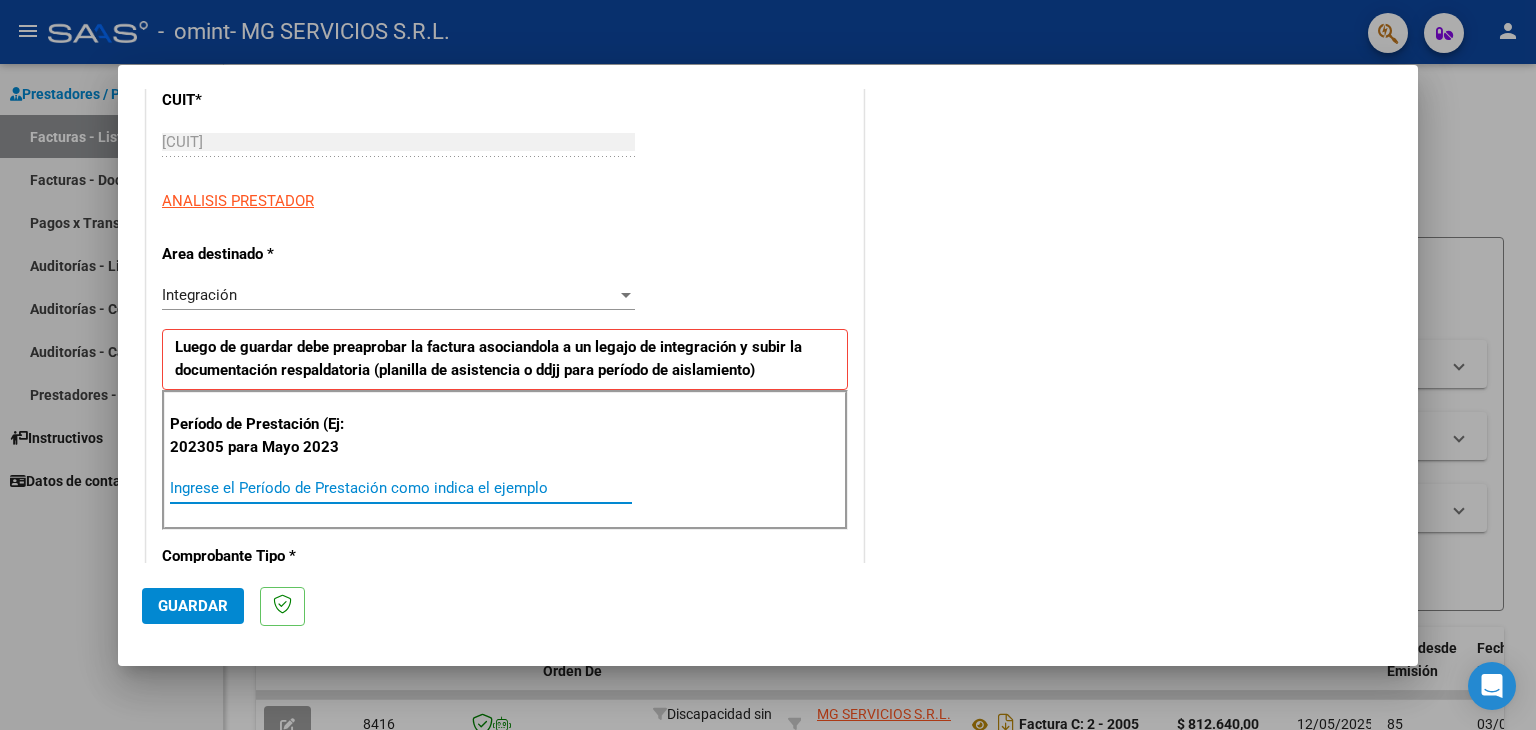 click on "Ingrese el Período de Prestación como indica el ejemplo" at bounding box center [401, 488] 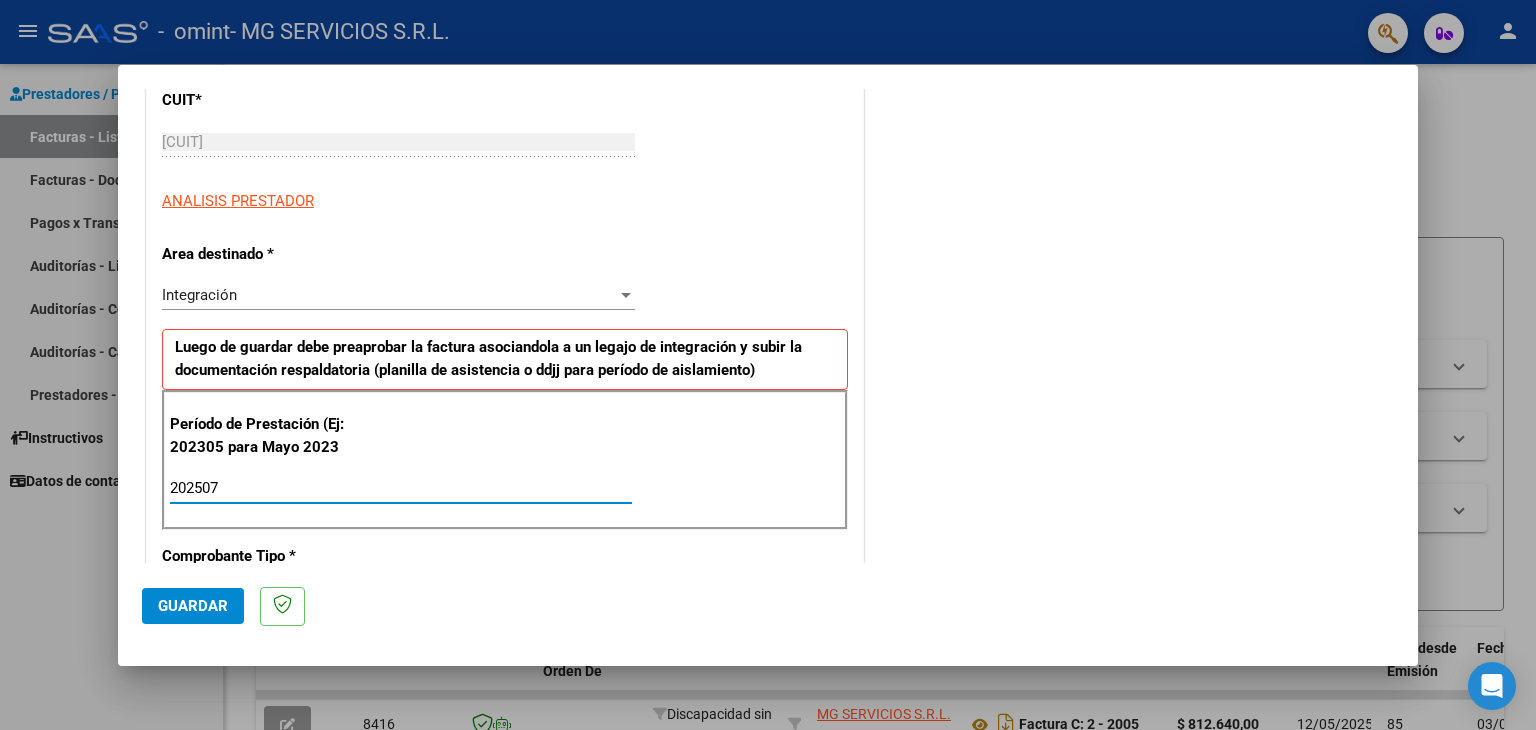 type on "202507" 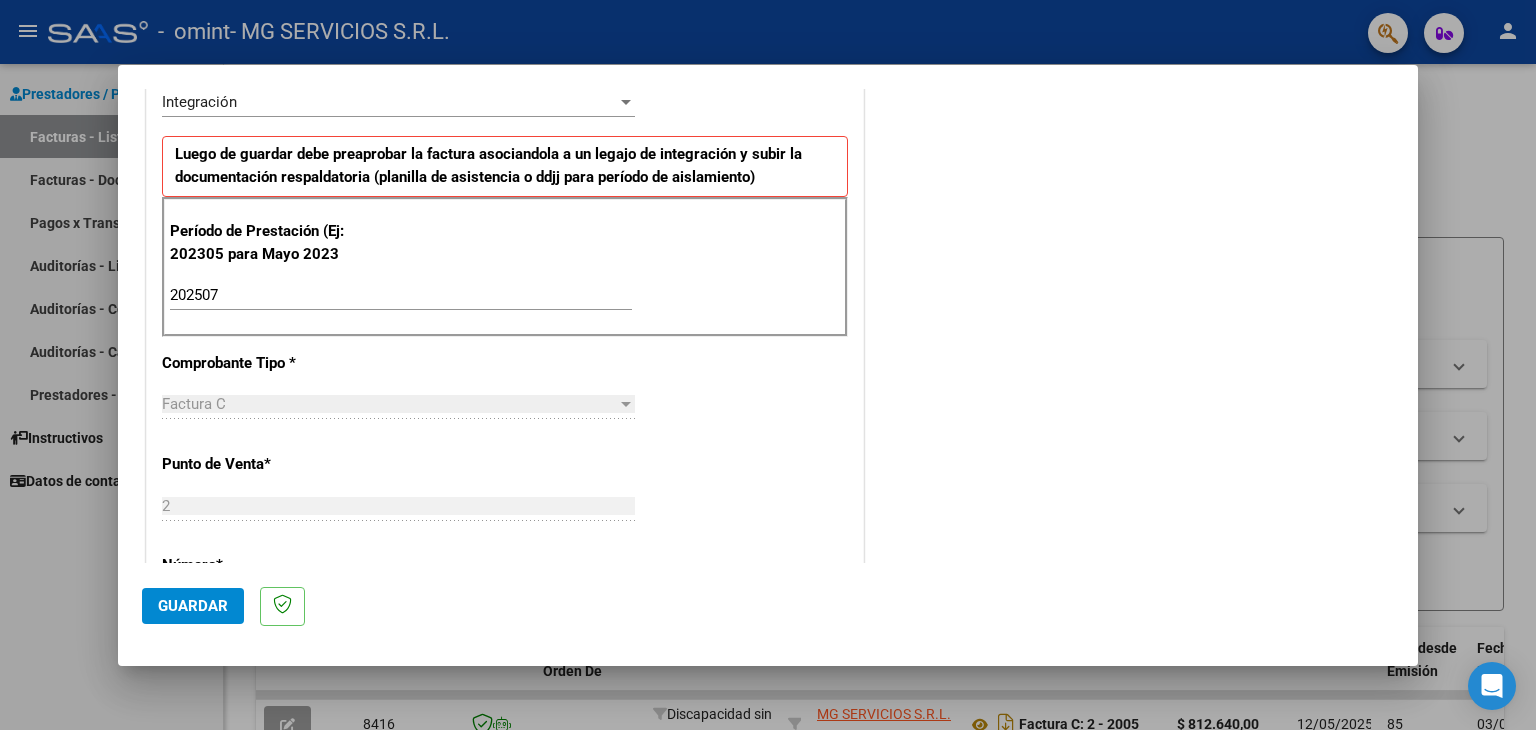scroll, scrollTop: 480, scrollLeft: 0, axis: vertical 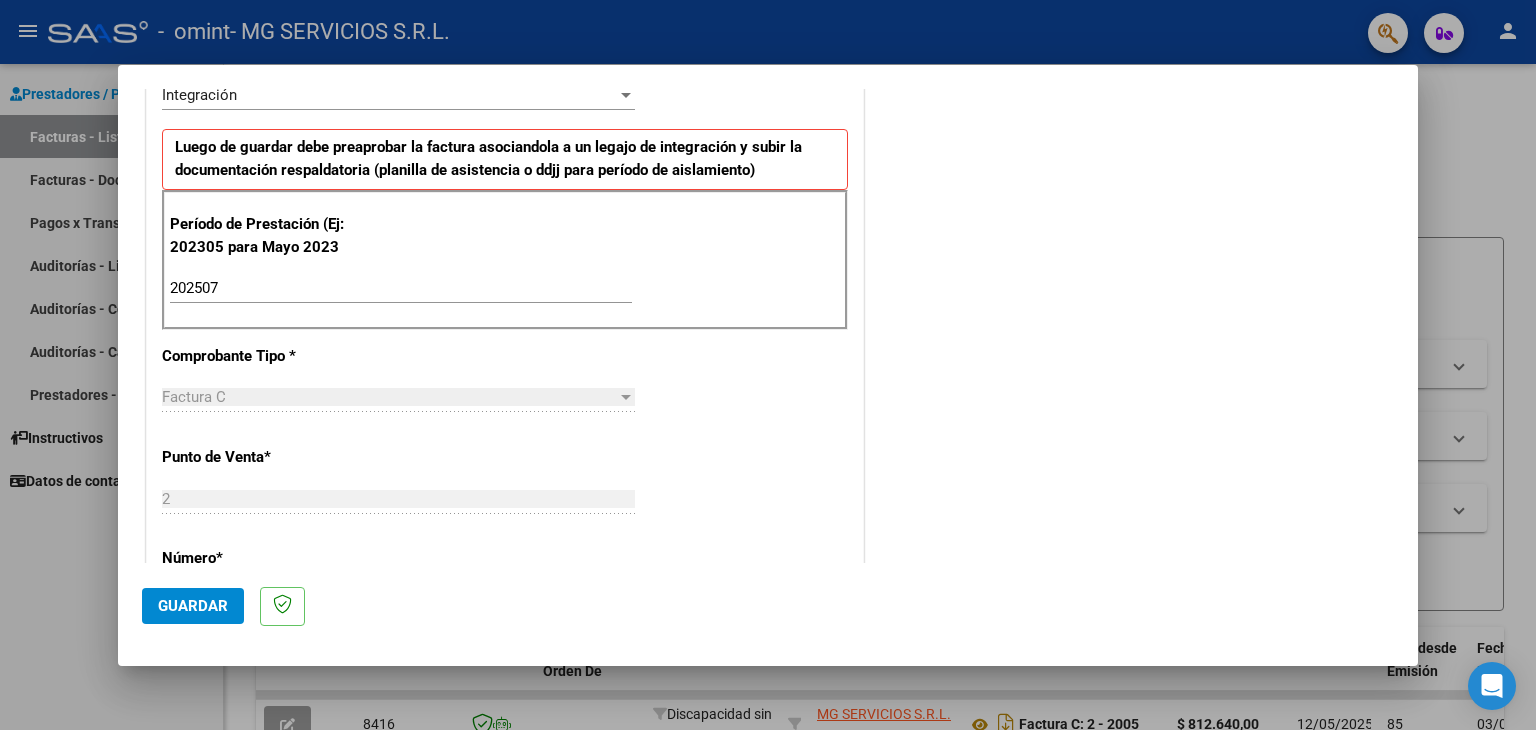 click at bounding box center (626, 397) 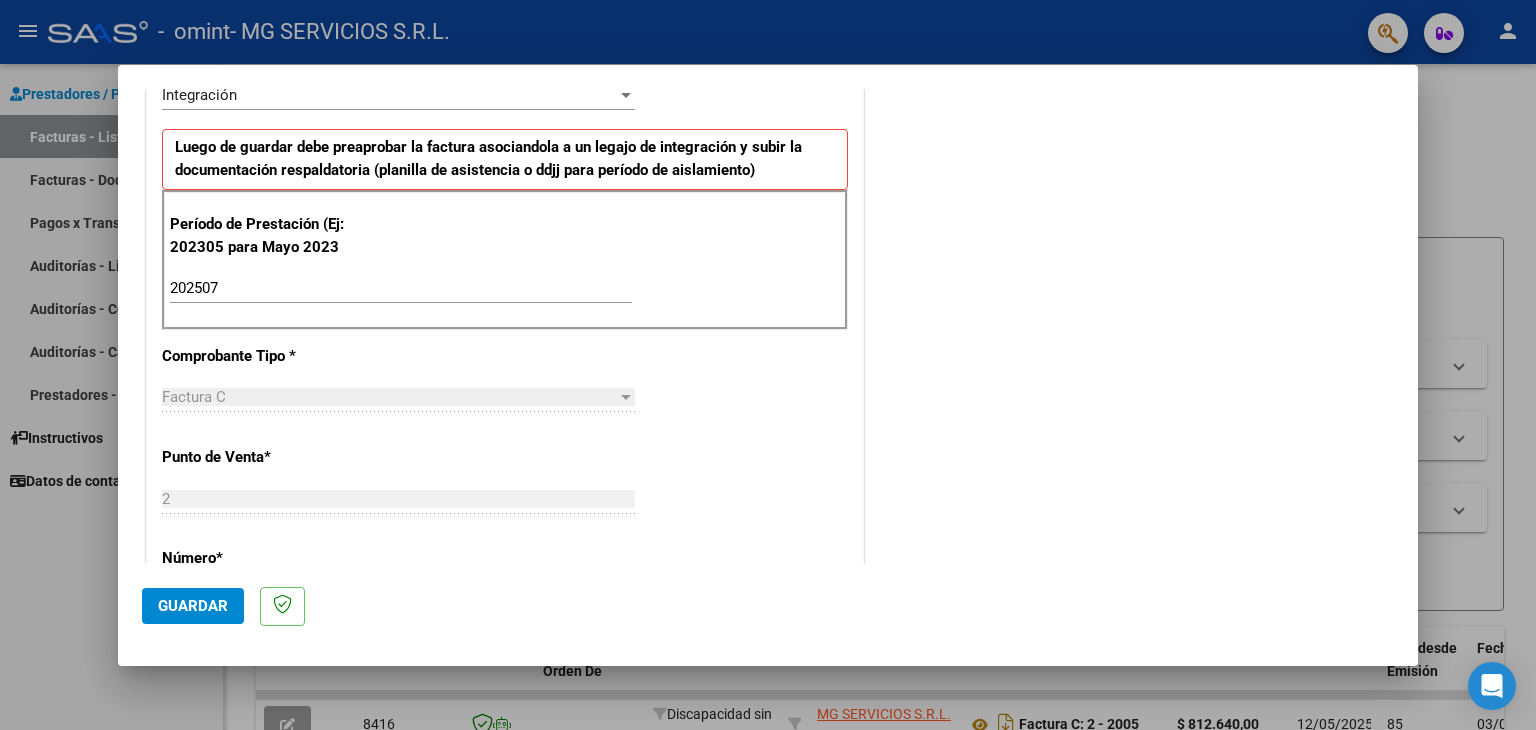click on "Factura C" at bounding box center [194, 397] 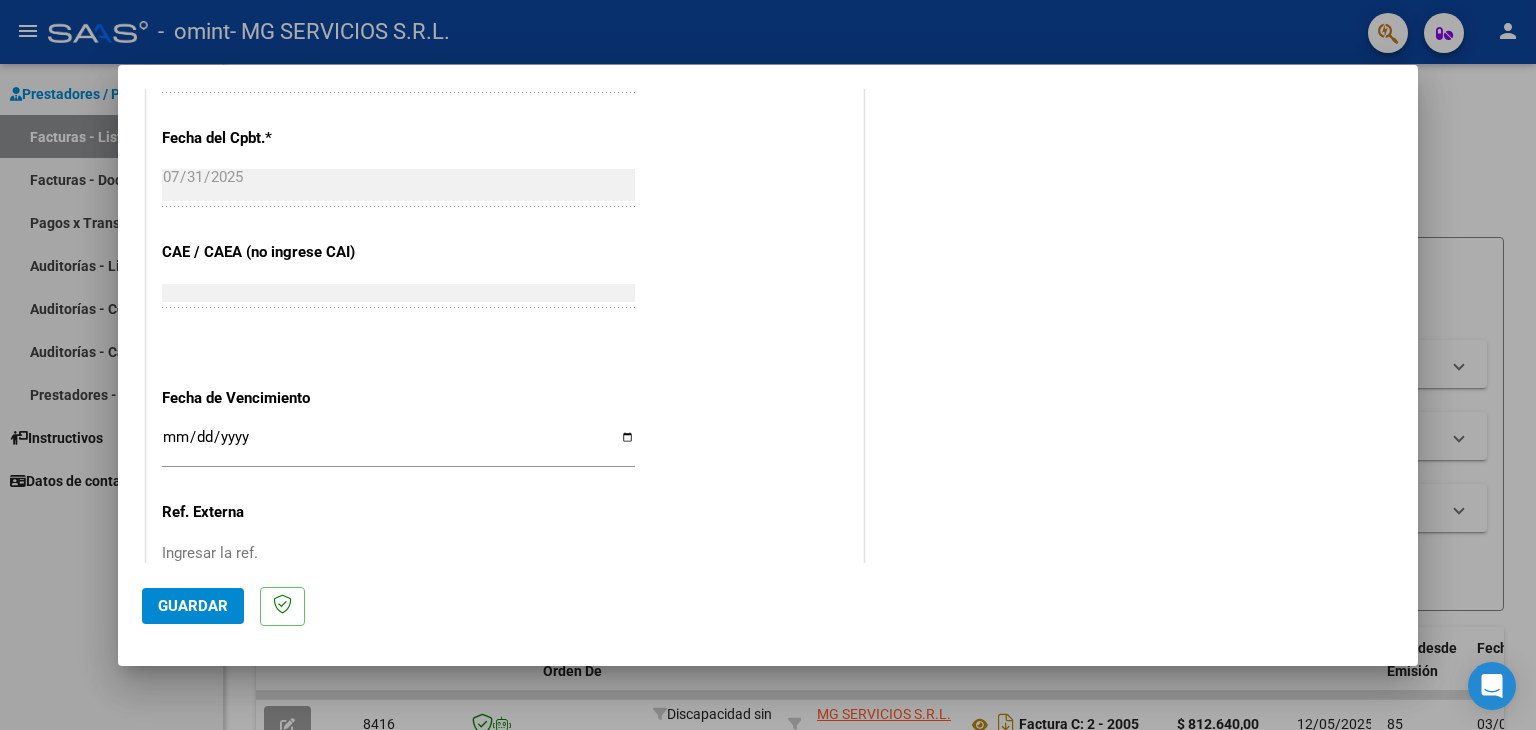scroll, scrollTop: 1120, scrollLeft: 0, axis: vertical 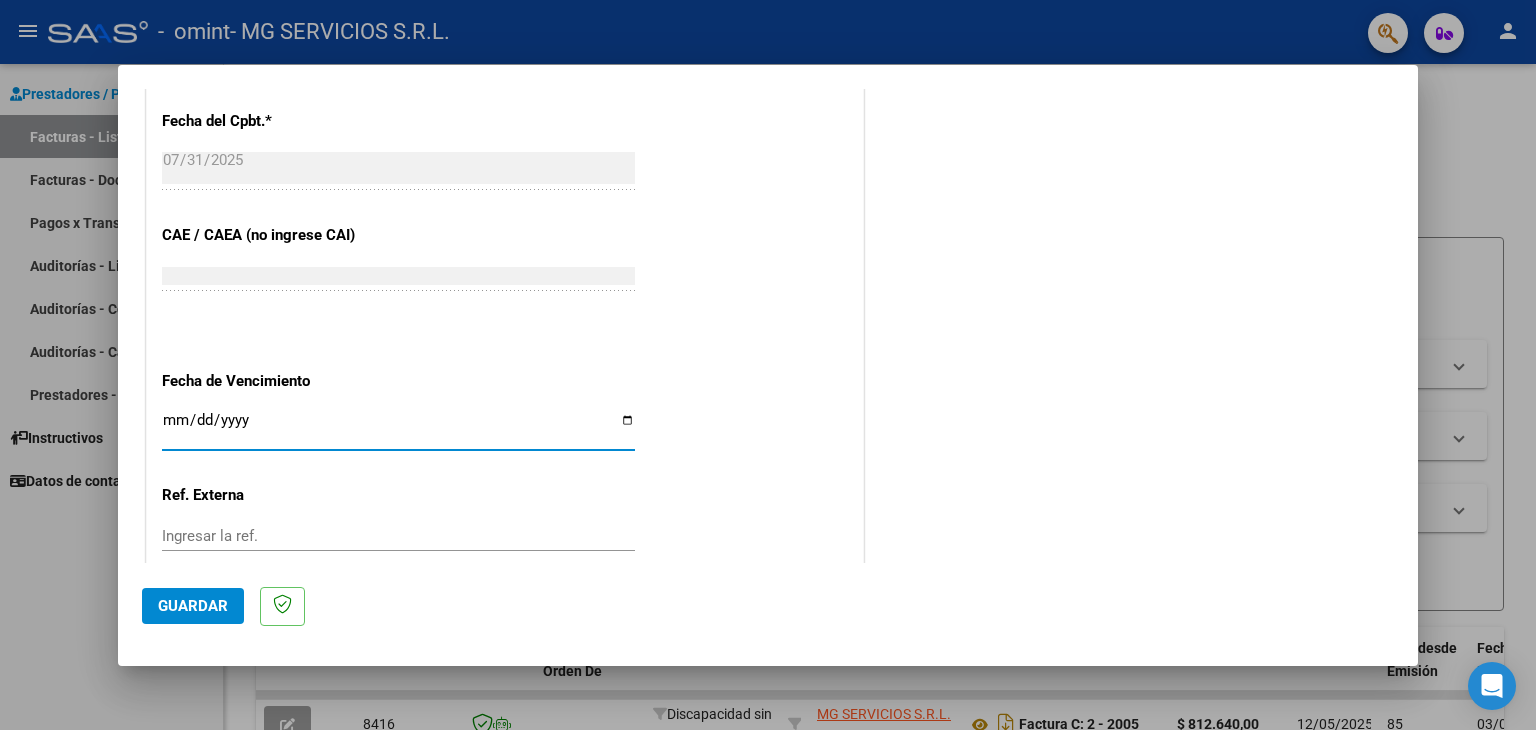 click on "Ingresar la fecha" at bounding box center [398, 428] 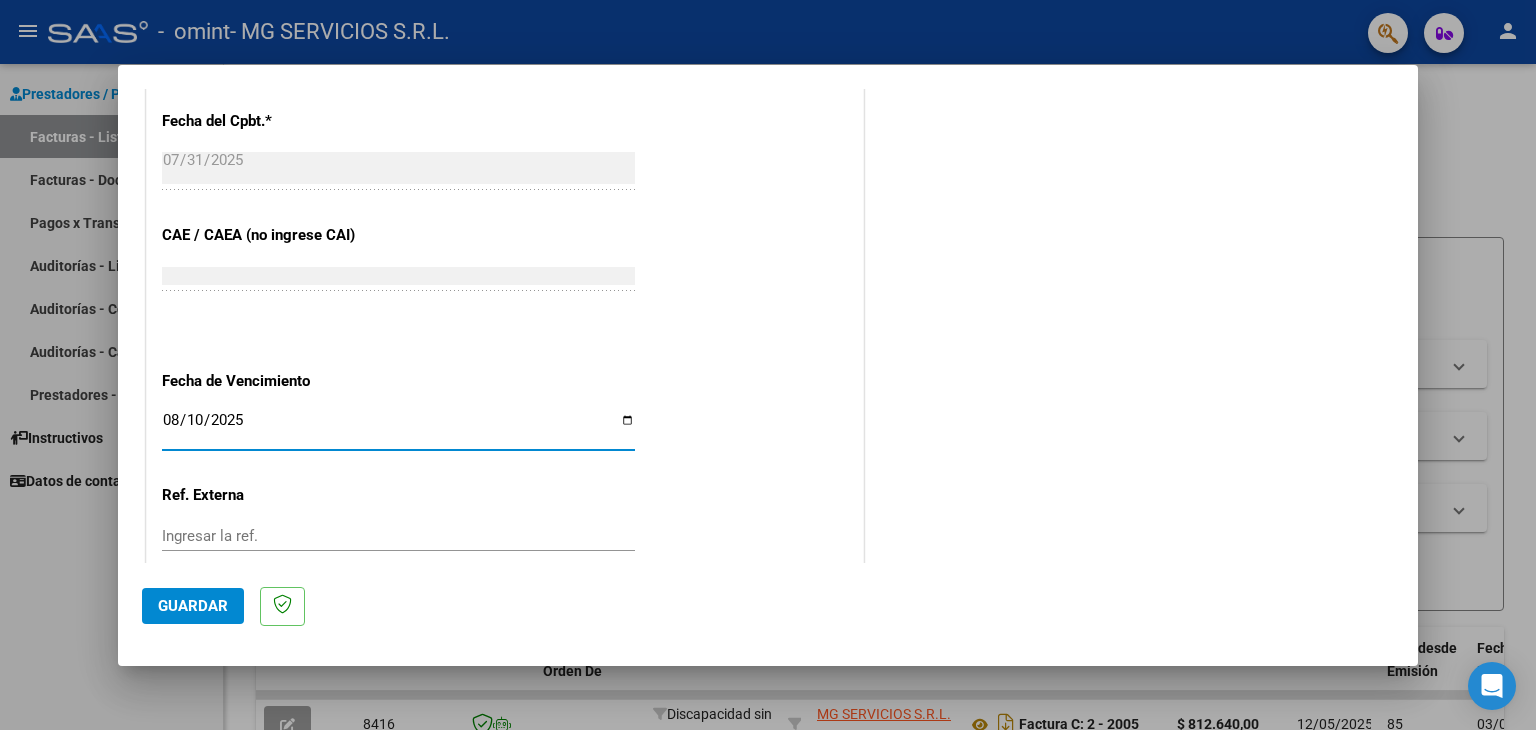 type on "2025-08-10" 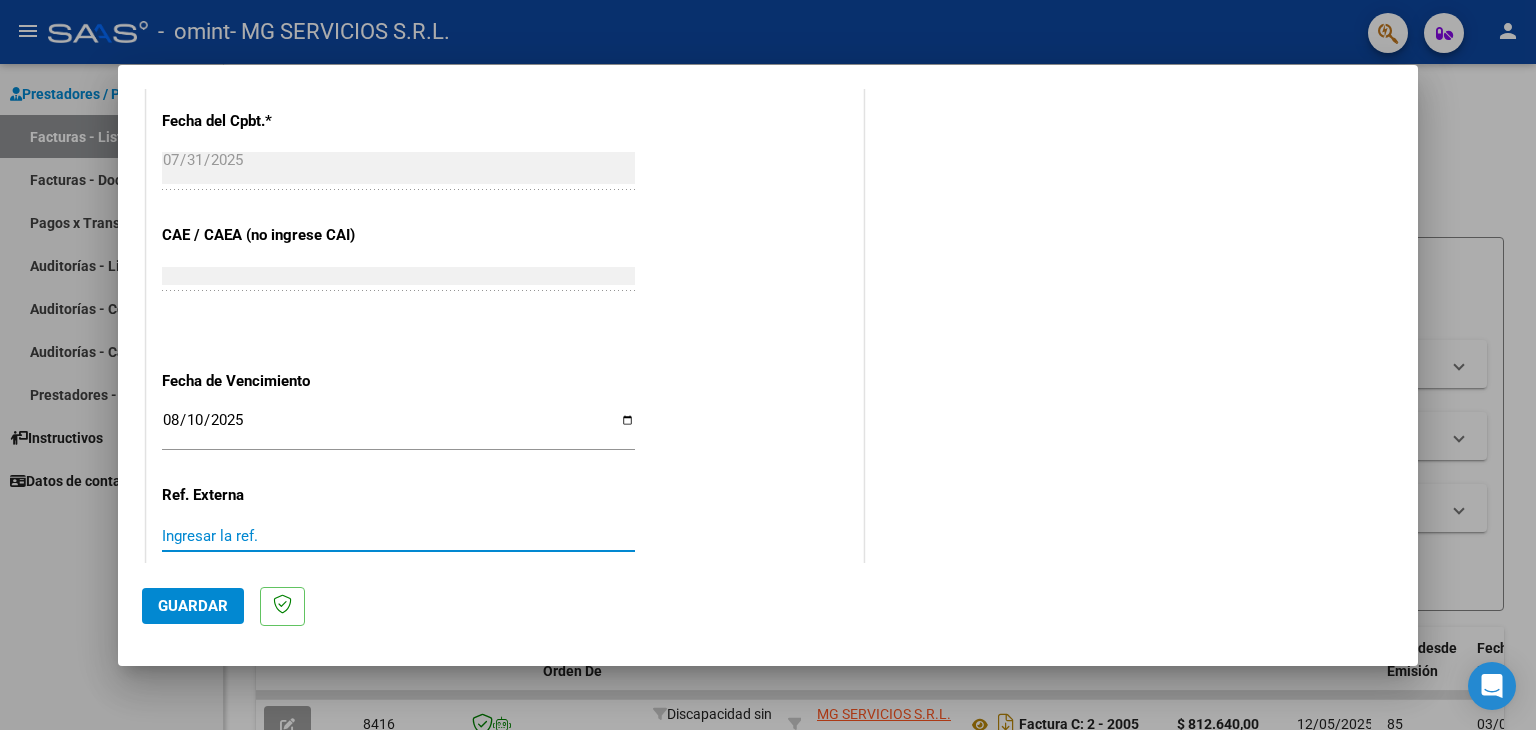 click on "Ingresar la ref." at bounding box center (398, 536) 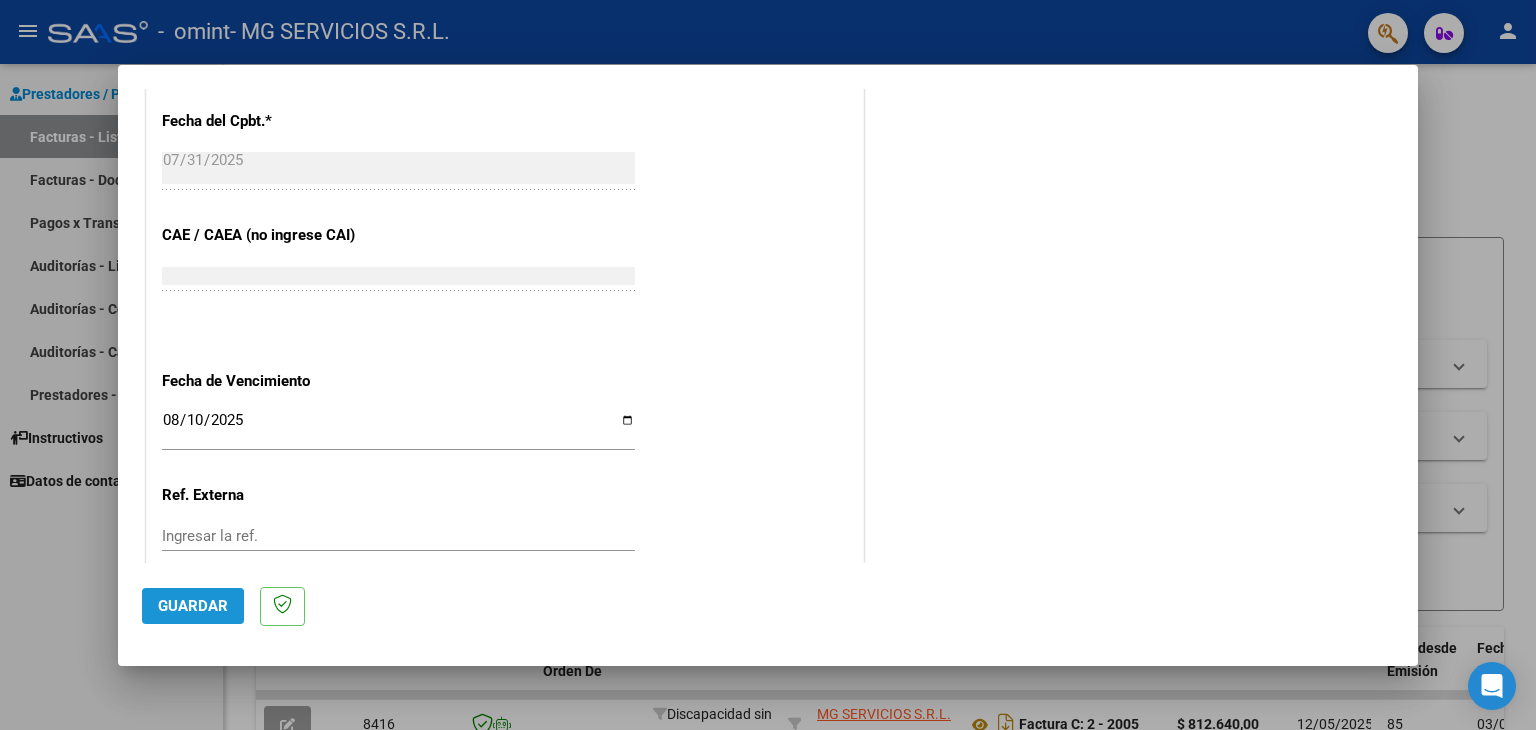 click on "Guardar" 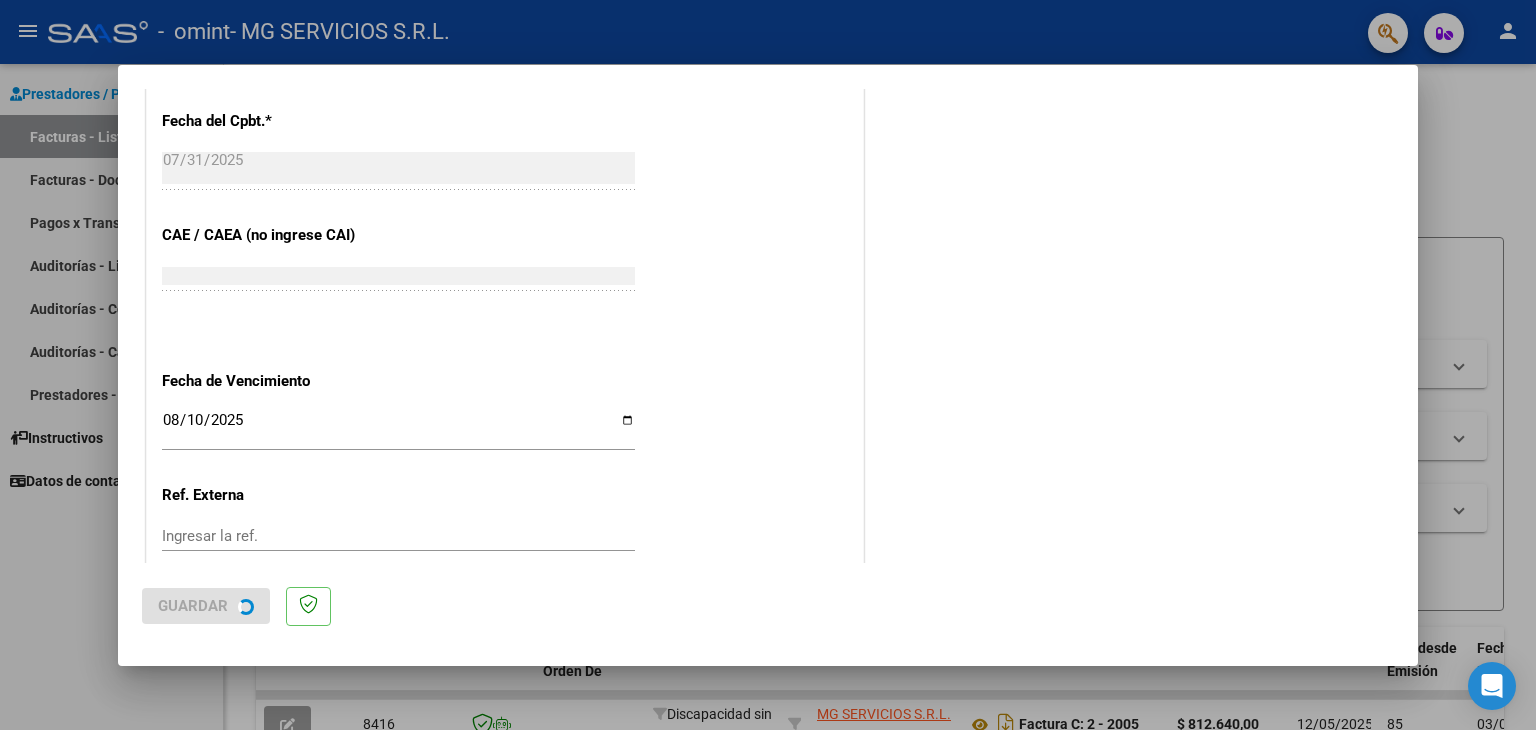 scroll, scrollTop: 0, scrollLeft: 0, axis: both 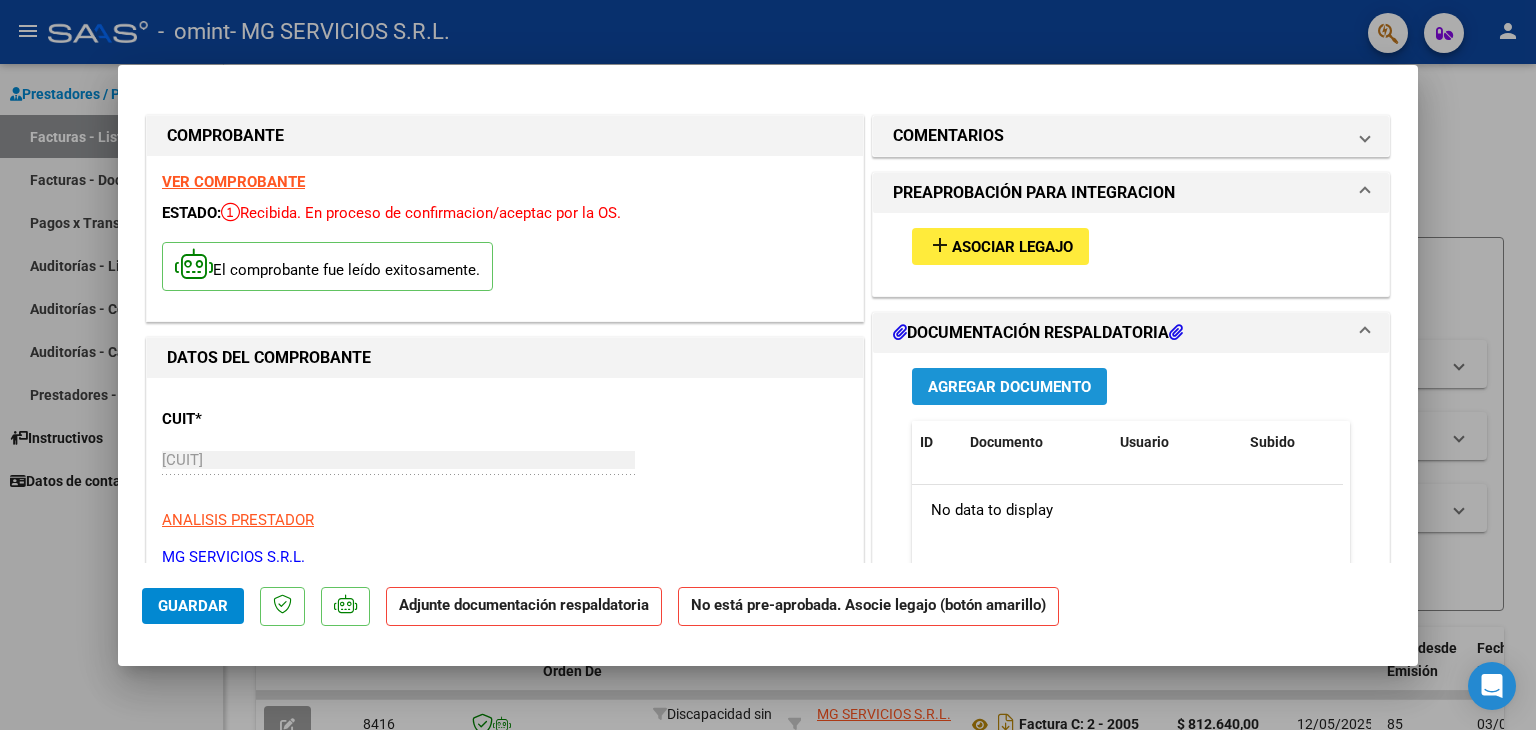 click on "Agregar Documento" at bounding box center (1009, 387) 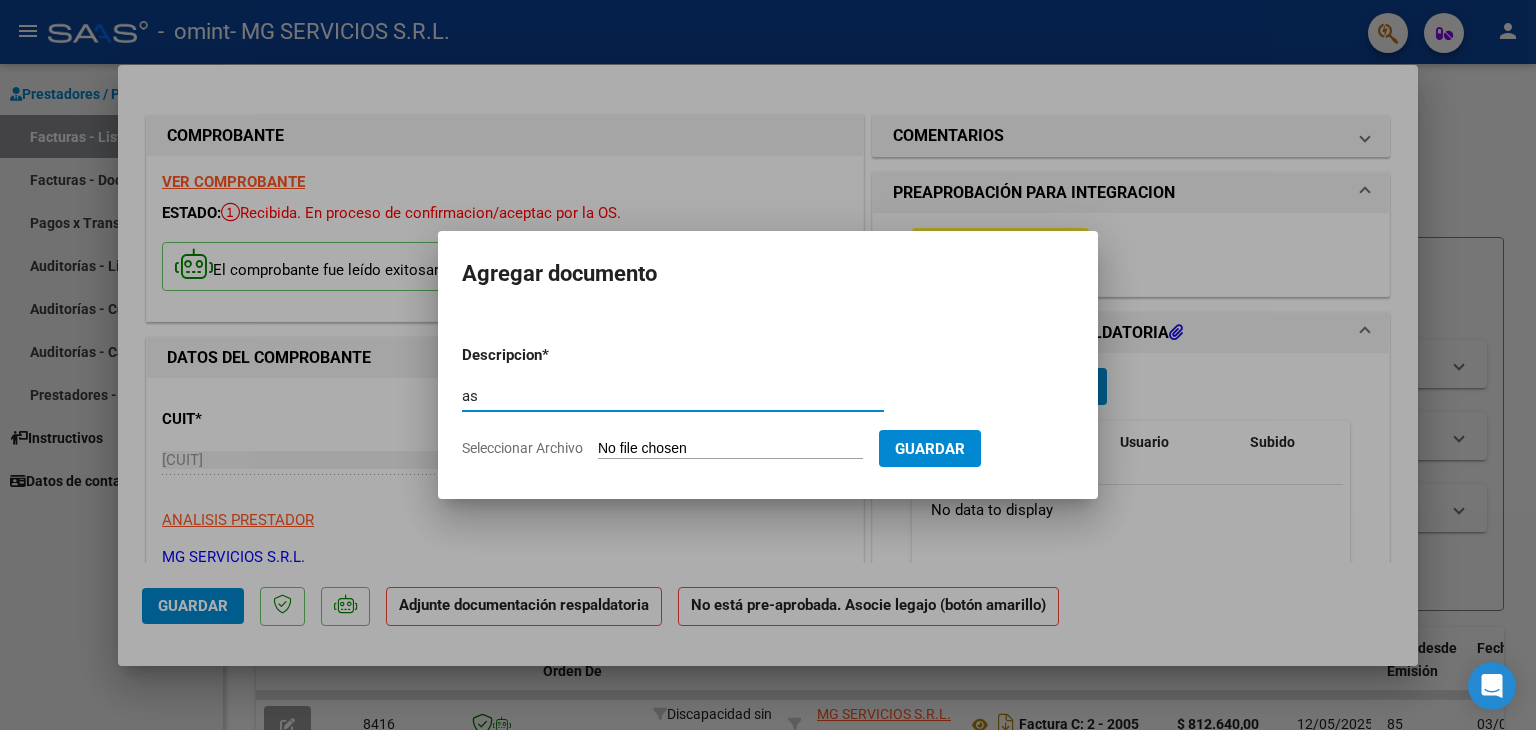 type on "a" 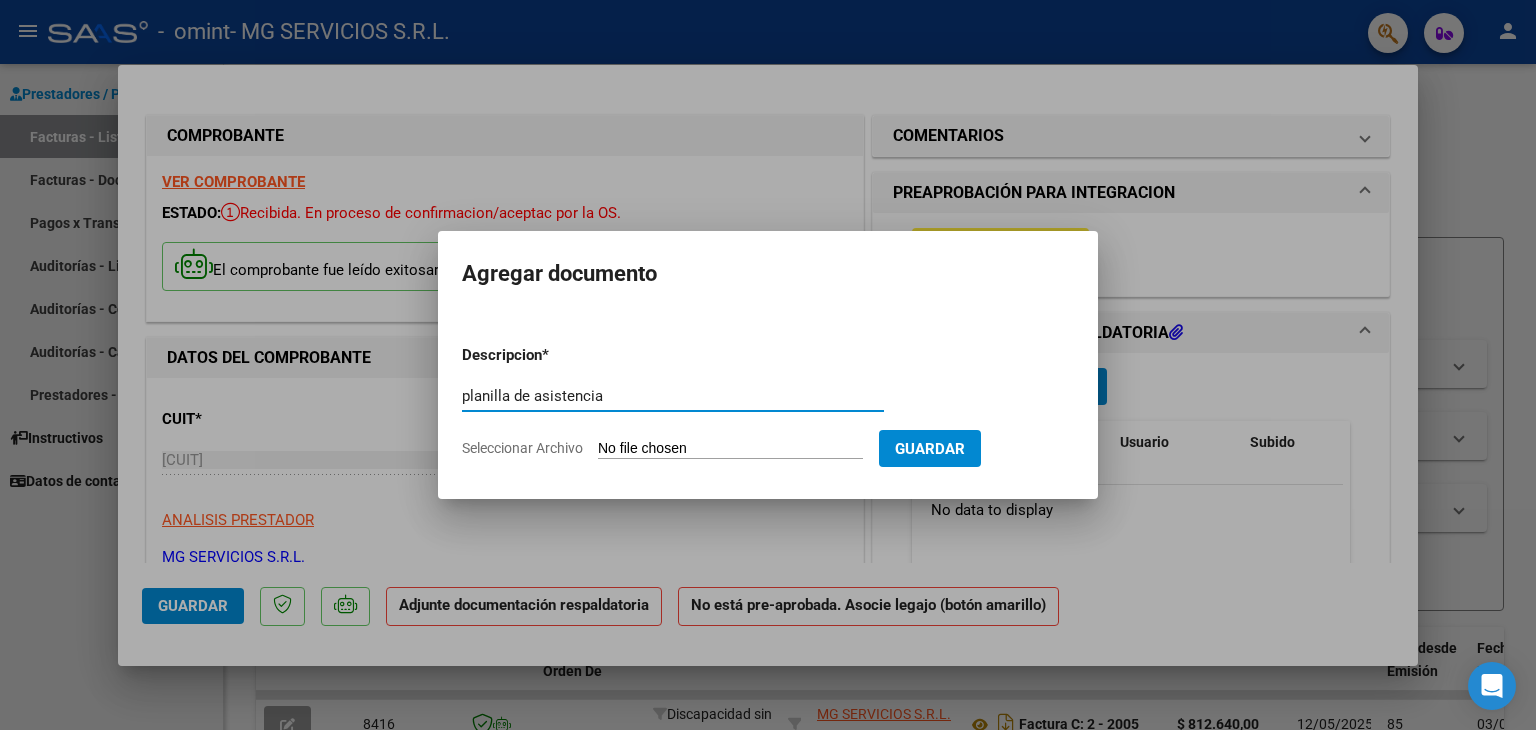 type on "planilla de asistencia" 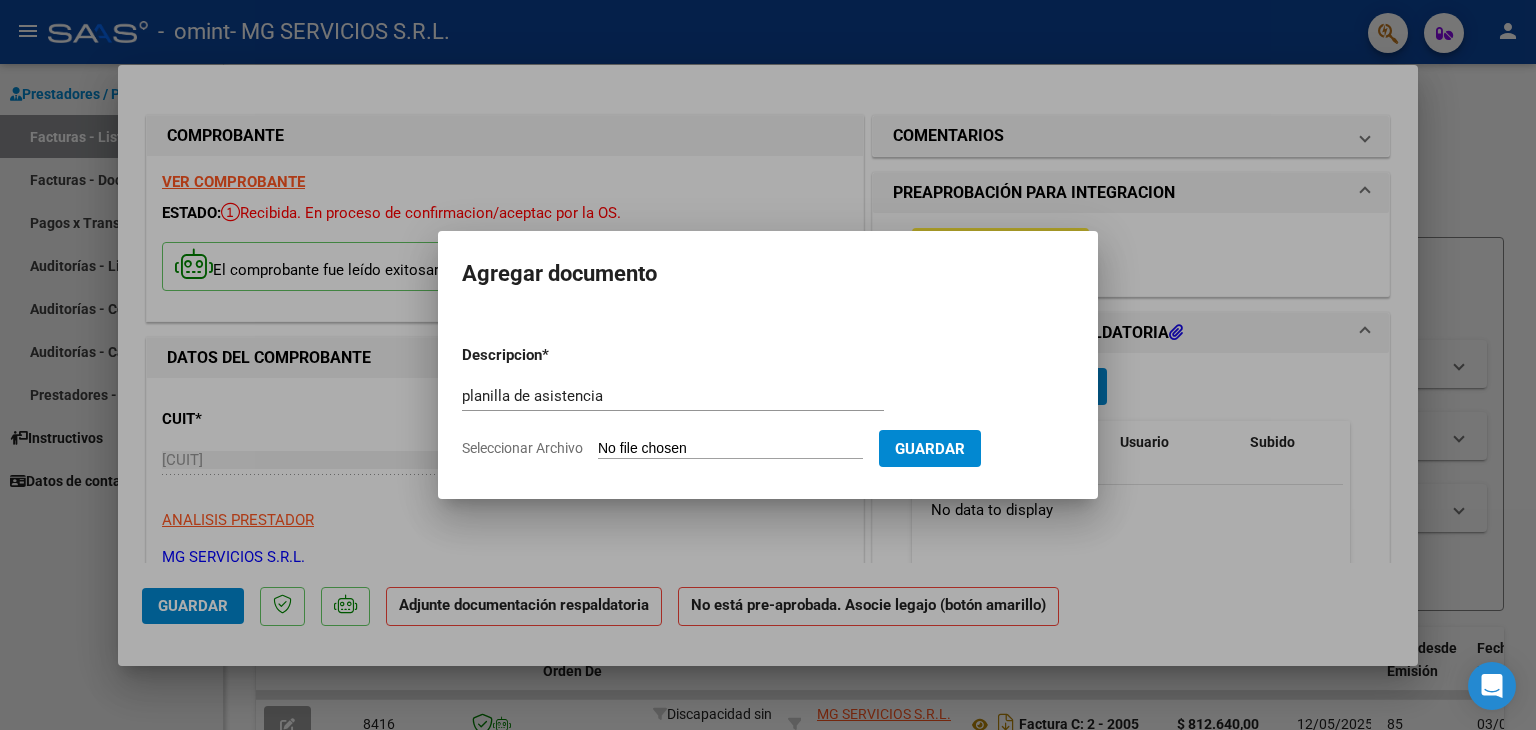 click on "Seleccionar Archivo" at bounding box center [730, 449] 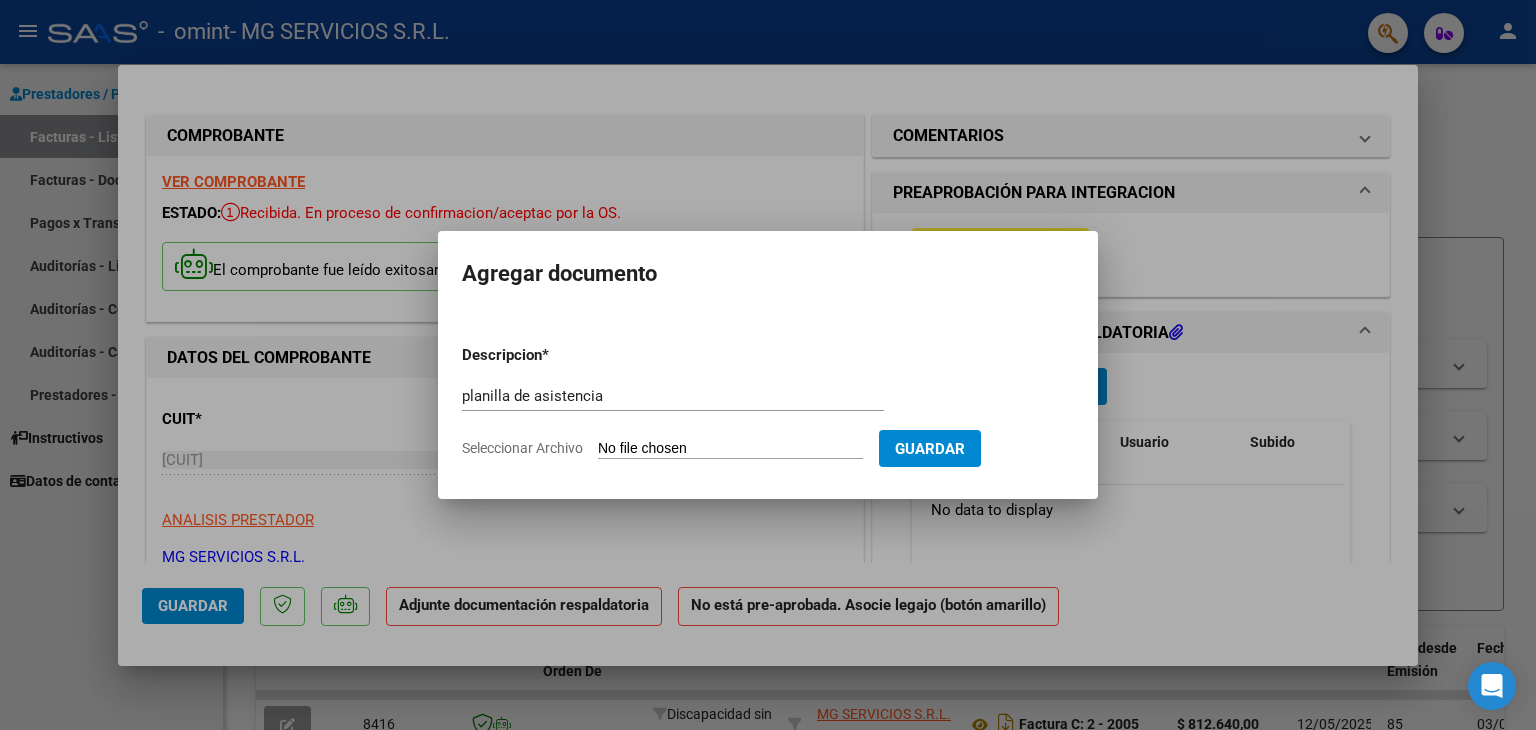 type on "C:\fakepath\asistencia luna lopez julio 25.pdf" 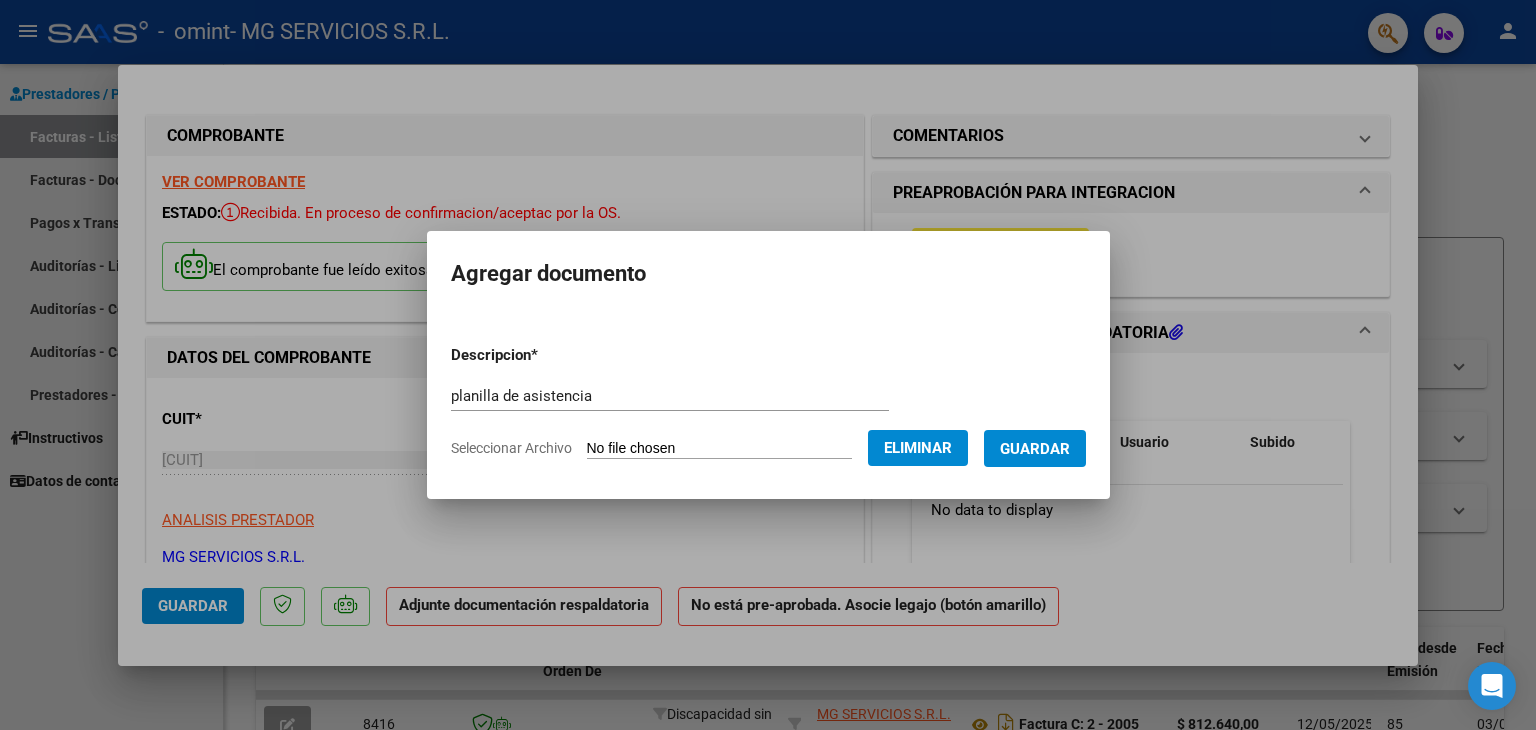 click on "Guardar" at bounding box center (1035, 449) 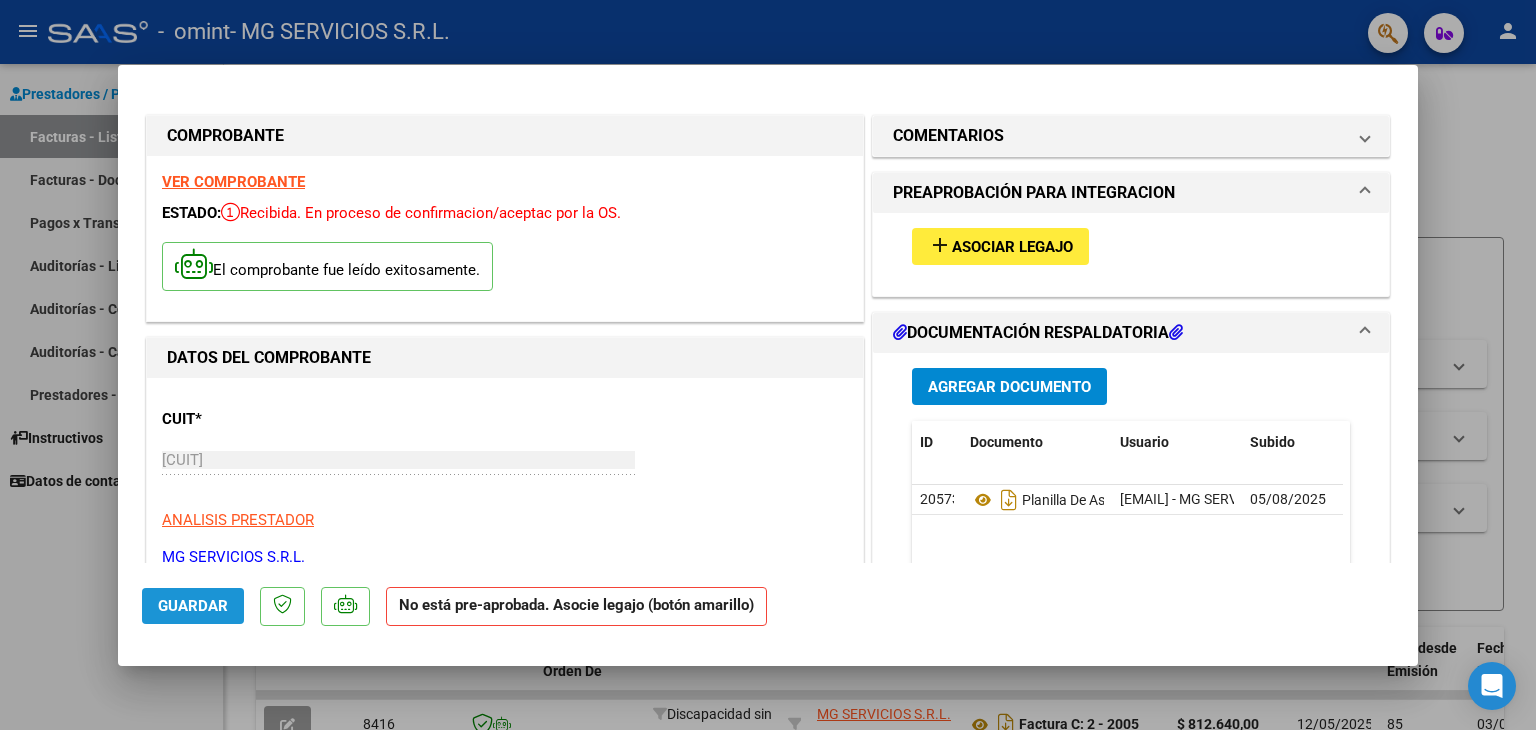 click on "Guardar" 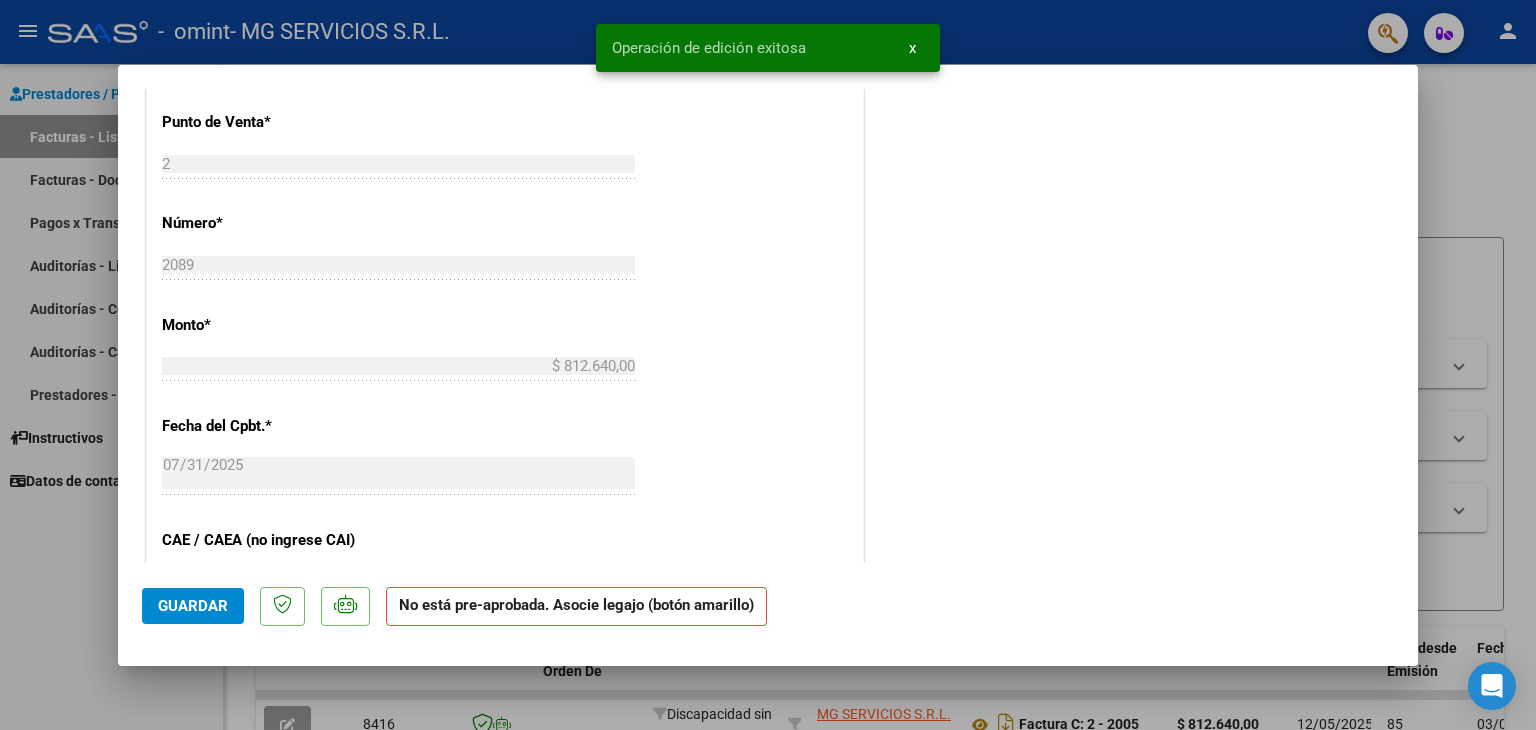 scroll, scrollTop: 1245, scrollLeft: 0, axis: vertical 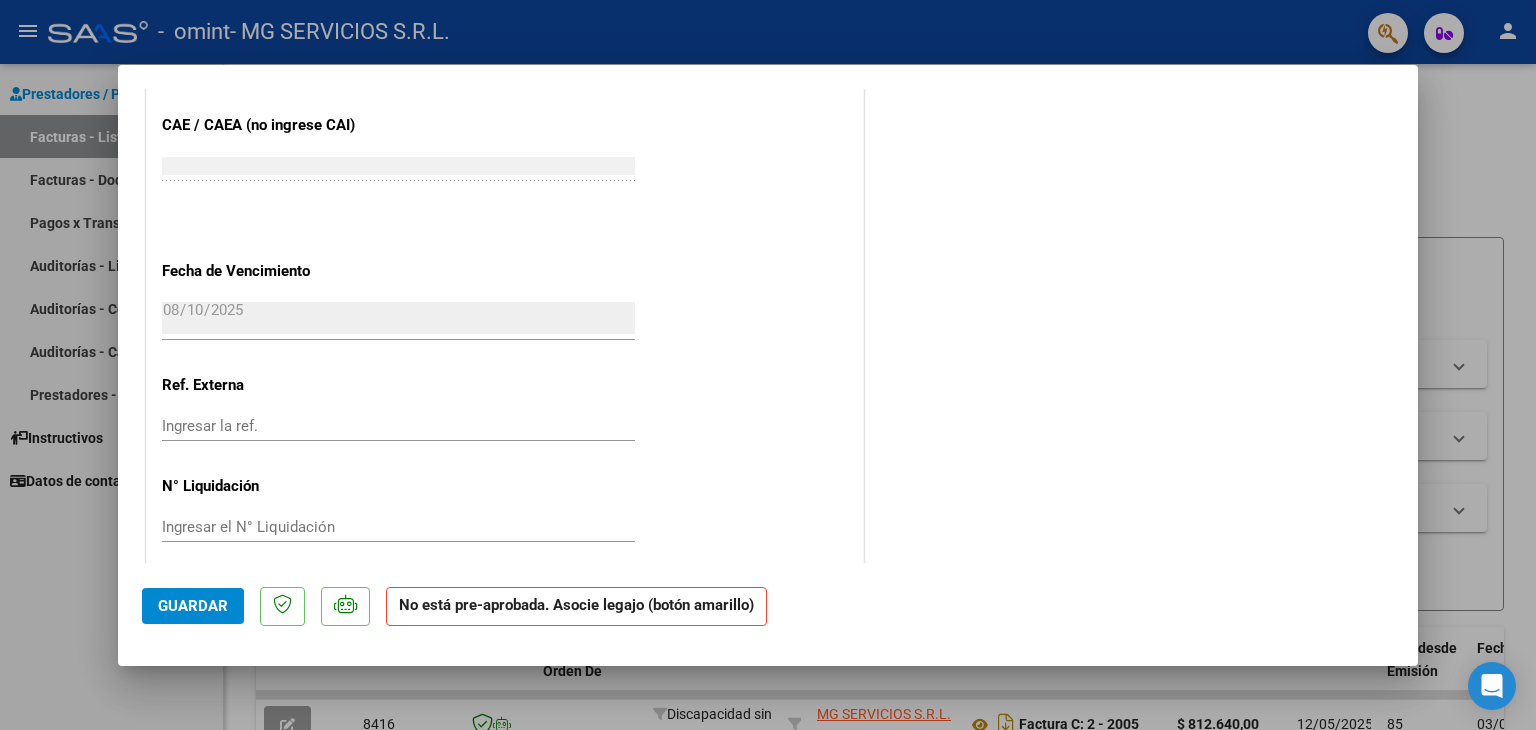 click at bounding box center [768, 365] 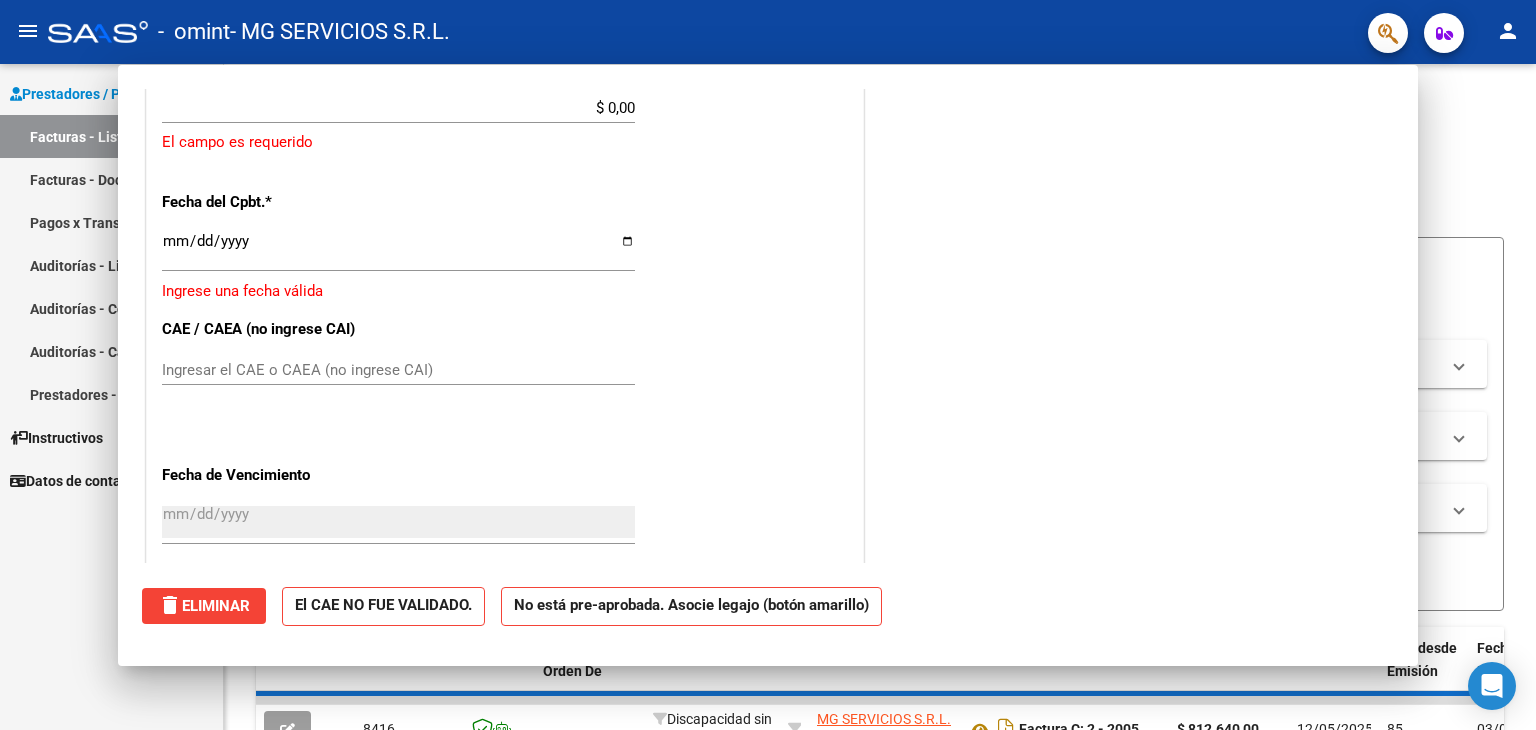 scroll, scrollTop: 1184, scrollLeft: 0, axis: vertical 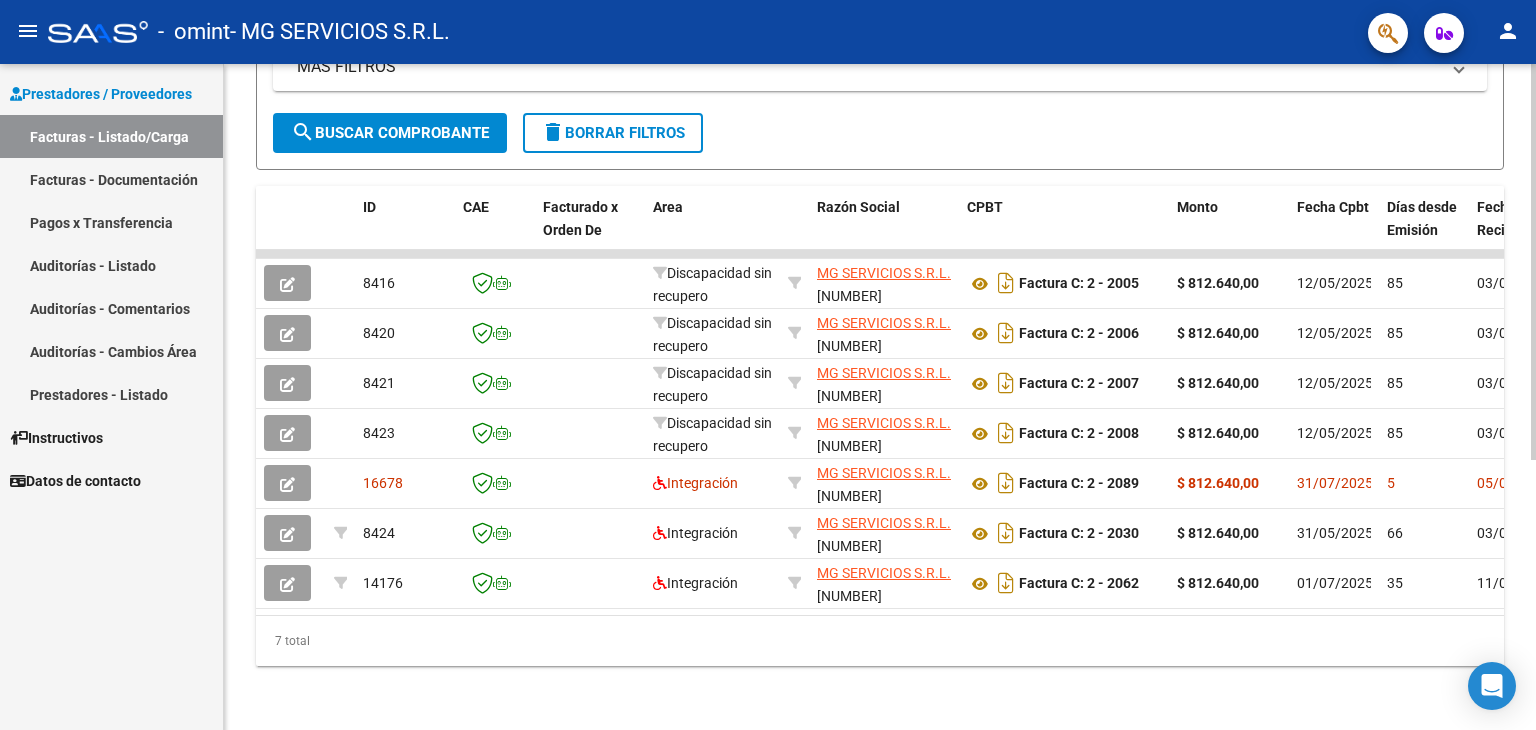 click 